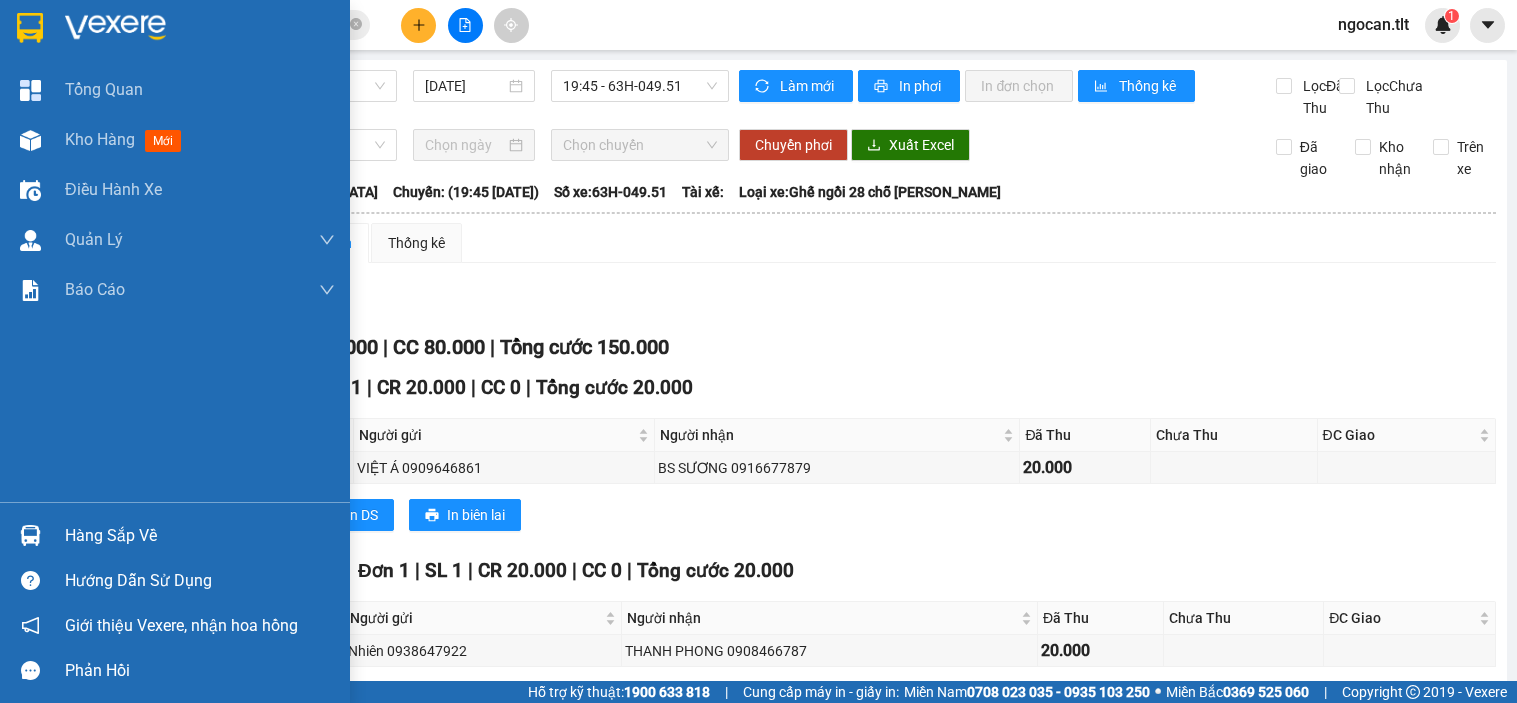 scroll, scrollTop: 0, scrollLeft: 0, axis: both 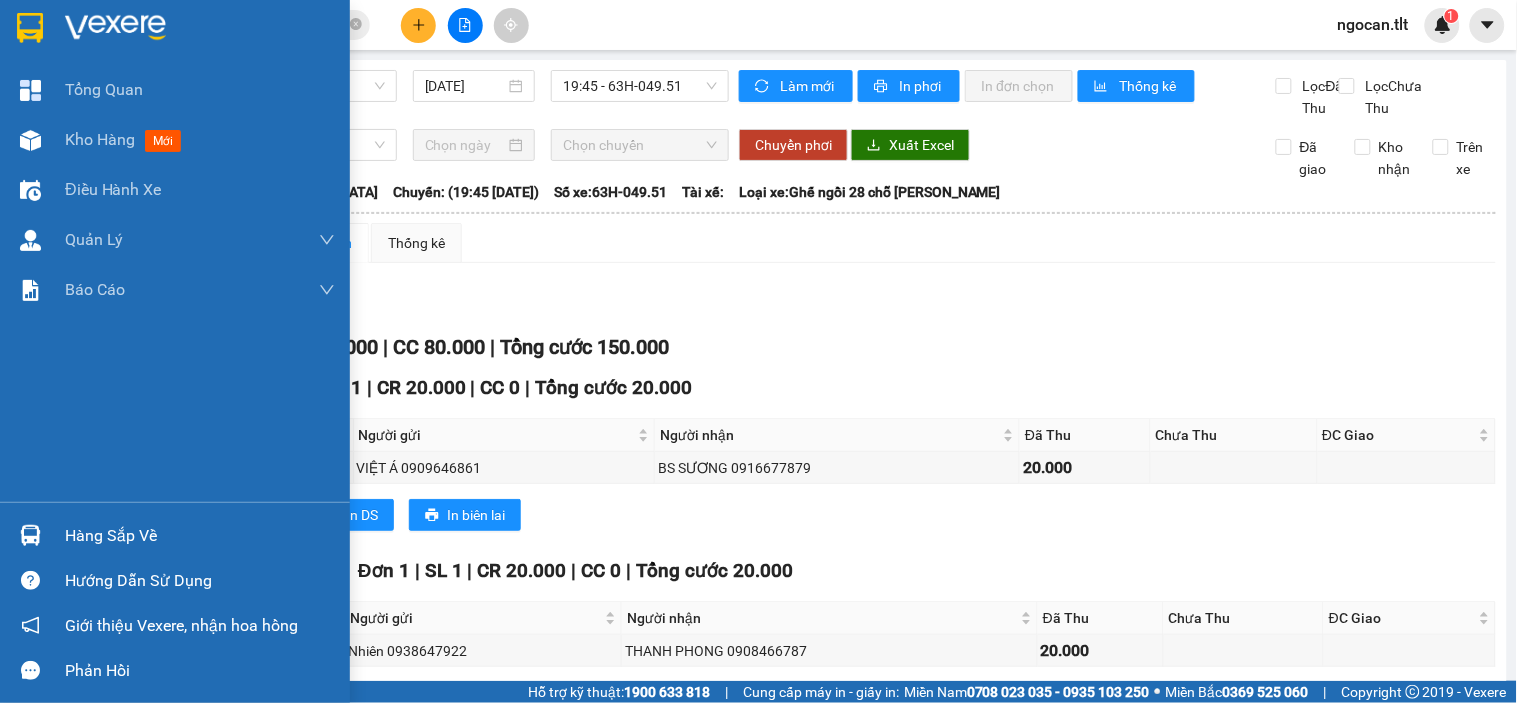 click on "Hàng sắp về" at bounding box center [175, 535] 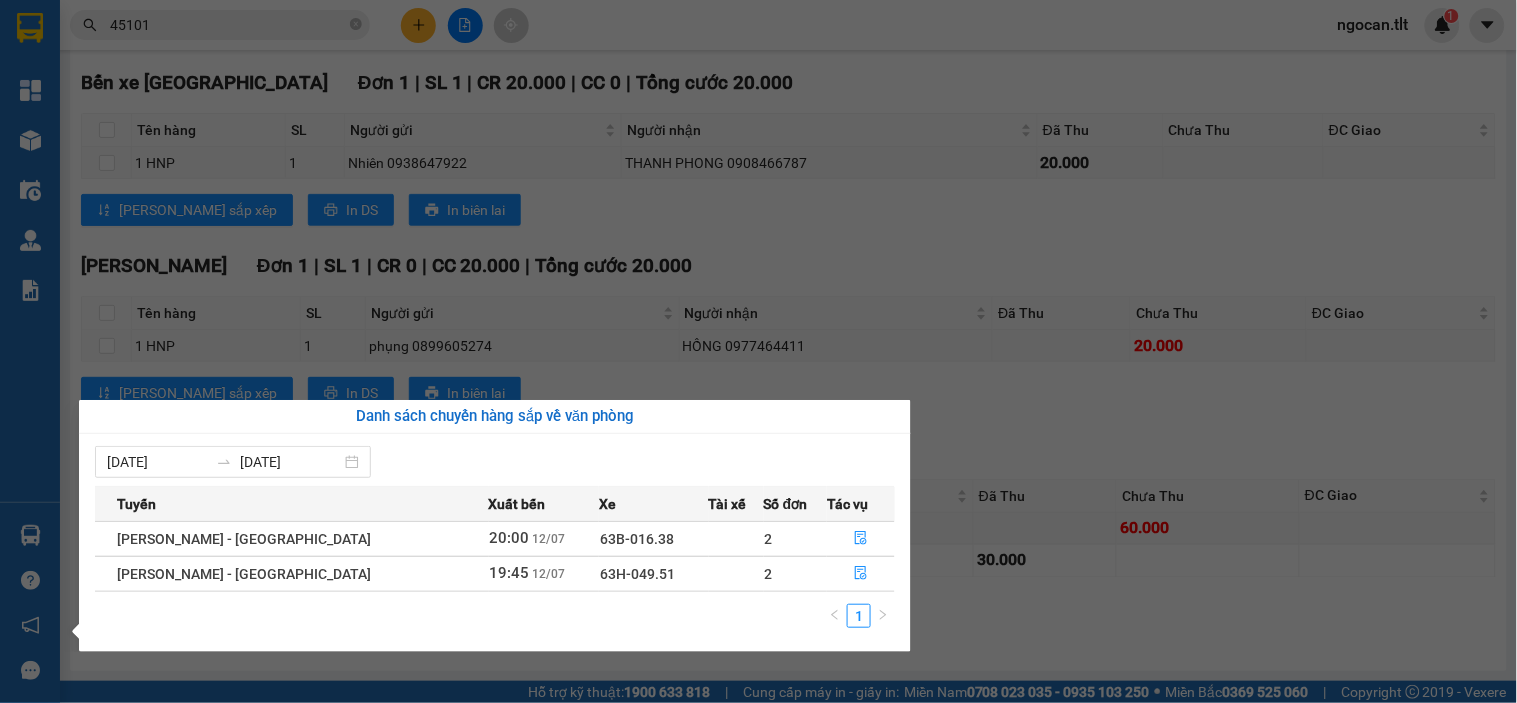 click on "Kết quả tìm kiếm ( 2 )  Bộ lọc  Gửi 3 ngày gần nhất Mã ĐH Trạng thái Món hàng Thu hộ Tổng cước Chưa cước Nhãn Người gửi VP Gửi Người nhận VP Nhận BXTG1207250105 15:35 - 12/07 VP Nhận   63B-016.38 17:28 - 12/07 1K ĐEN SL:  1 35.000 35.000 0933916918 TOÀN Bến xe Tiền Giang 07947 45101 DÌ 4 Chợ Gạo SGTLT1007250608 19:53 - 10/07 Đã giao   05:08 - 11/07 1K ĐEN SL:  1 35.000 0377022599 KHÁNH CÁT Sài Gòn 07947 45101 DÌ 4 Chợ Gạo 1 45101 ngocan.tlt 1     Tổng Quan     Kho hàng mới     Điều hành xe     Quản Lý Quản lý chuyến Quản lý khách hàng Quản lý giao nhận mới     Báo cáo Báo cáo dòng tiền (Nhân Viên) Báo cáo dòng tiền (VP) Doanh số tạo đơn theo VP gửi (nhân viên) Hàng sắp về Hướng dẫn sử dụng Giới thiệu Vexere, nhận hoa hồng Phản hồi Phần mềm hỗ trợ bạn tốt chứ? Hồ Chí Minh - Mỹ Tho 12/07/2025 19:45     - 63H-049.51  Làm mới In phơi" at bounding box center [758, 351] 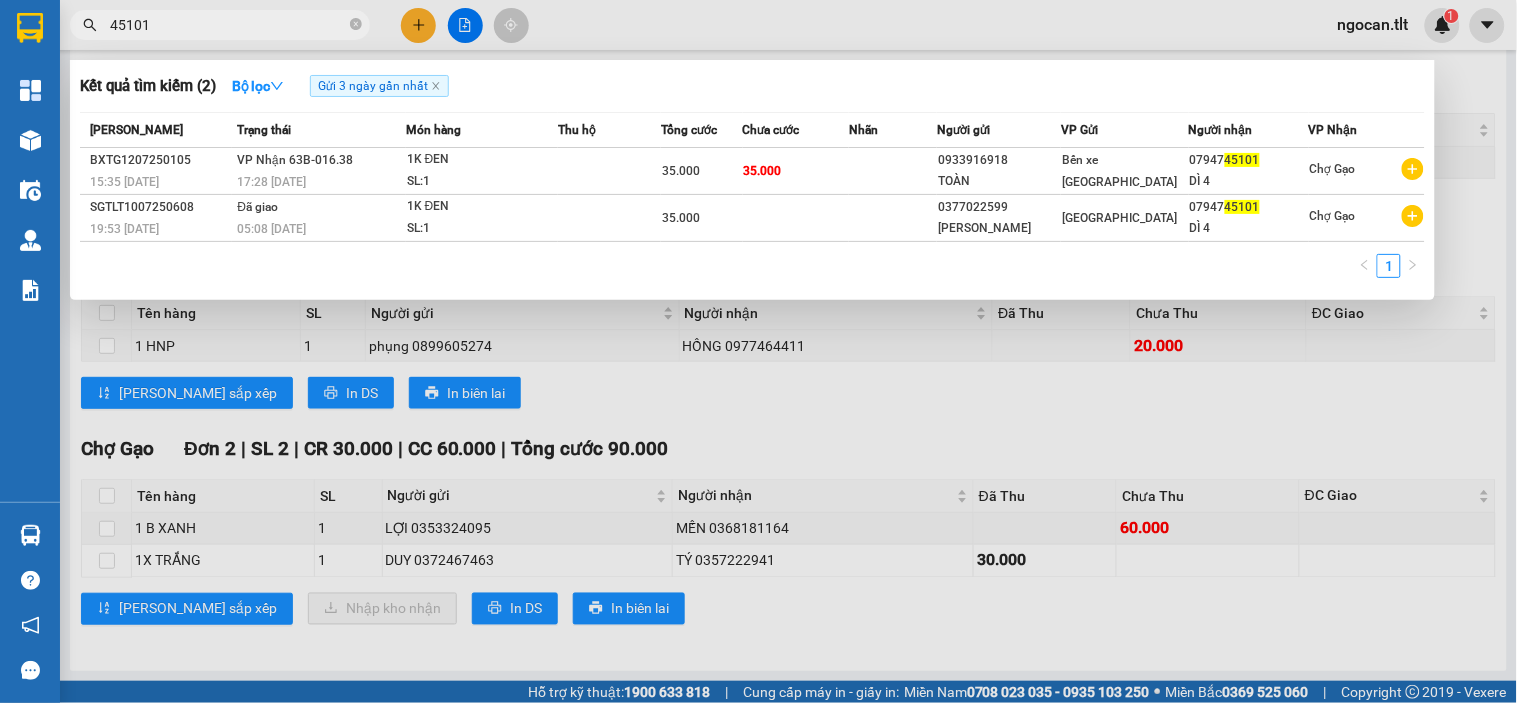 click on "45101" at bounding box center (228, 25) 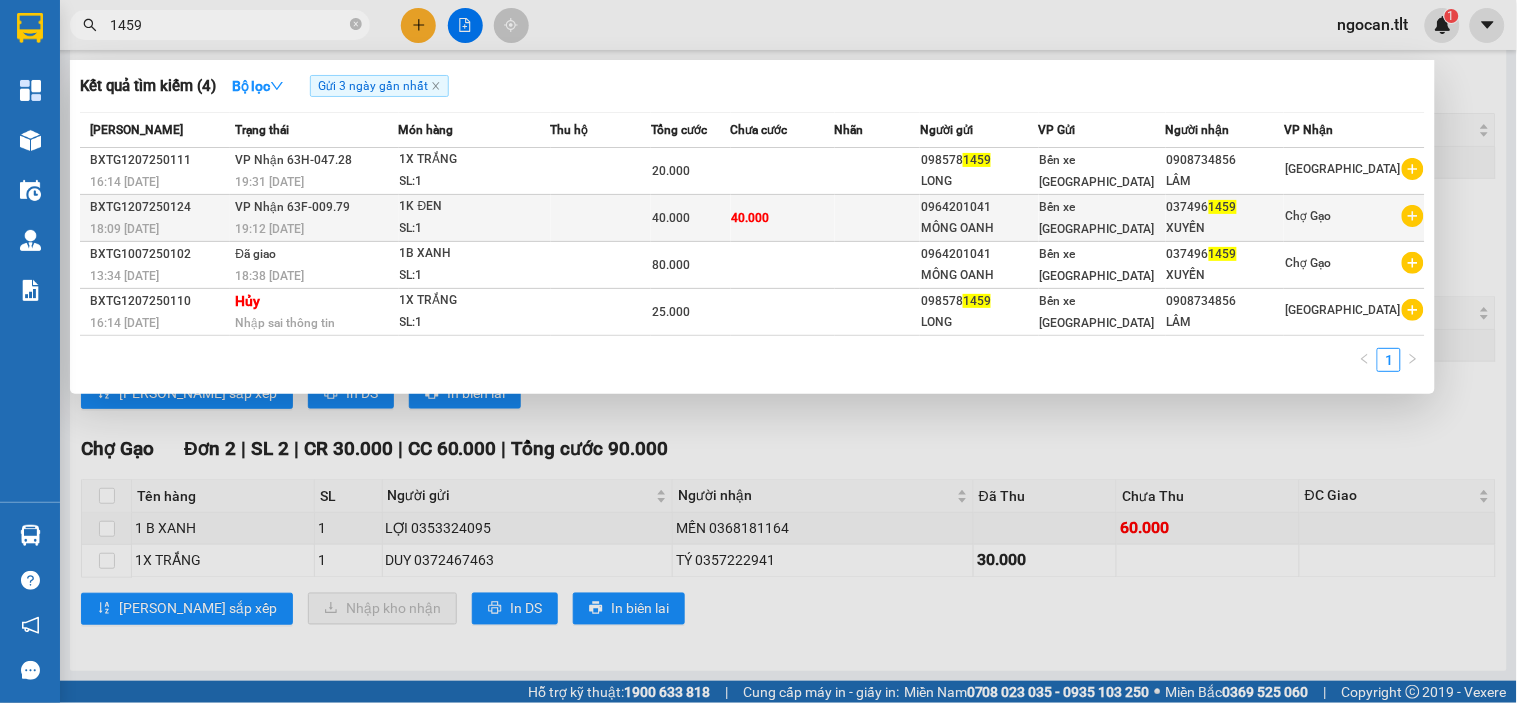type on "1459" 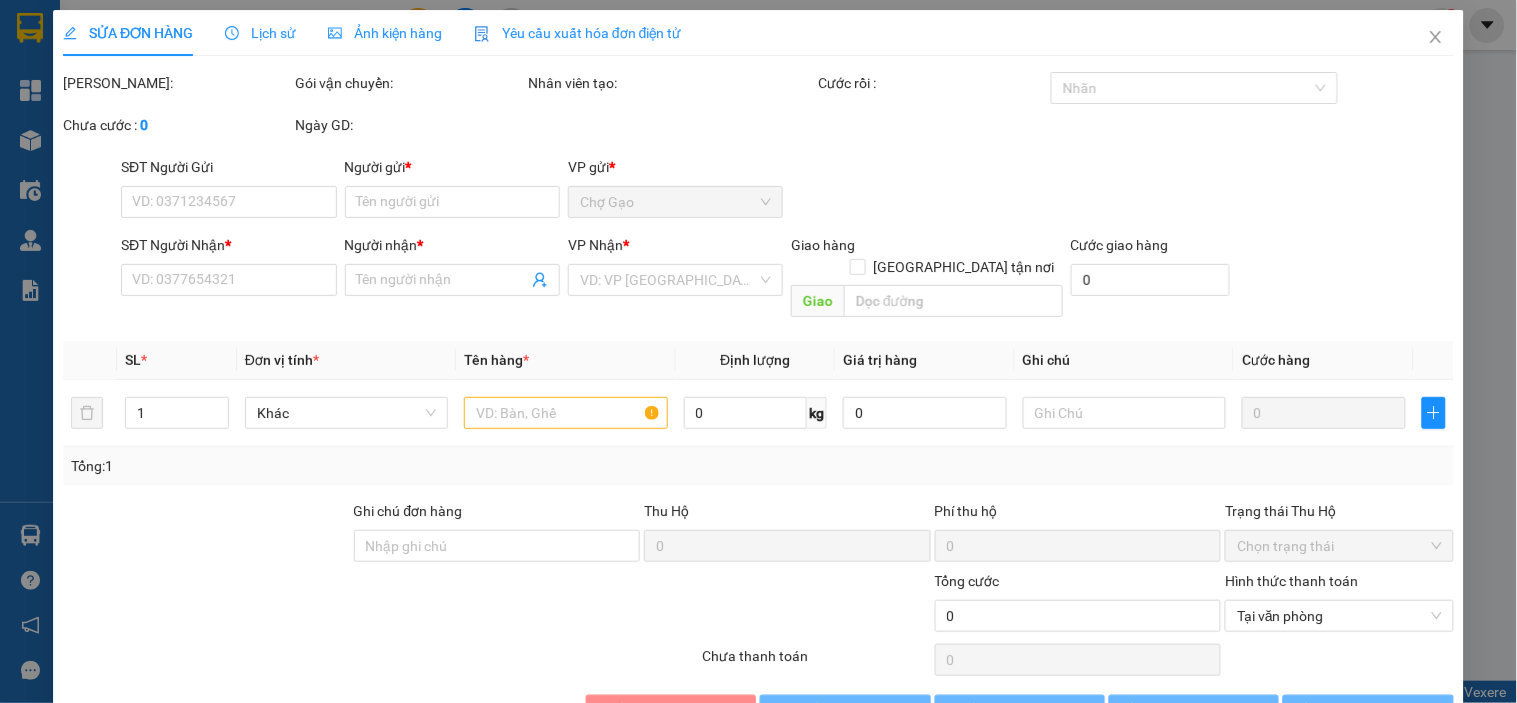 scroll, scrollTop: 0, scrollLeft: 0, axis: both 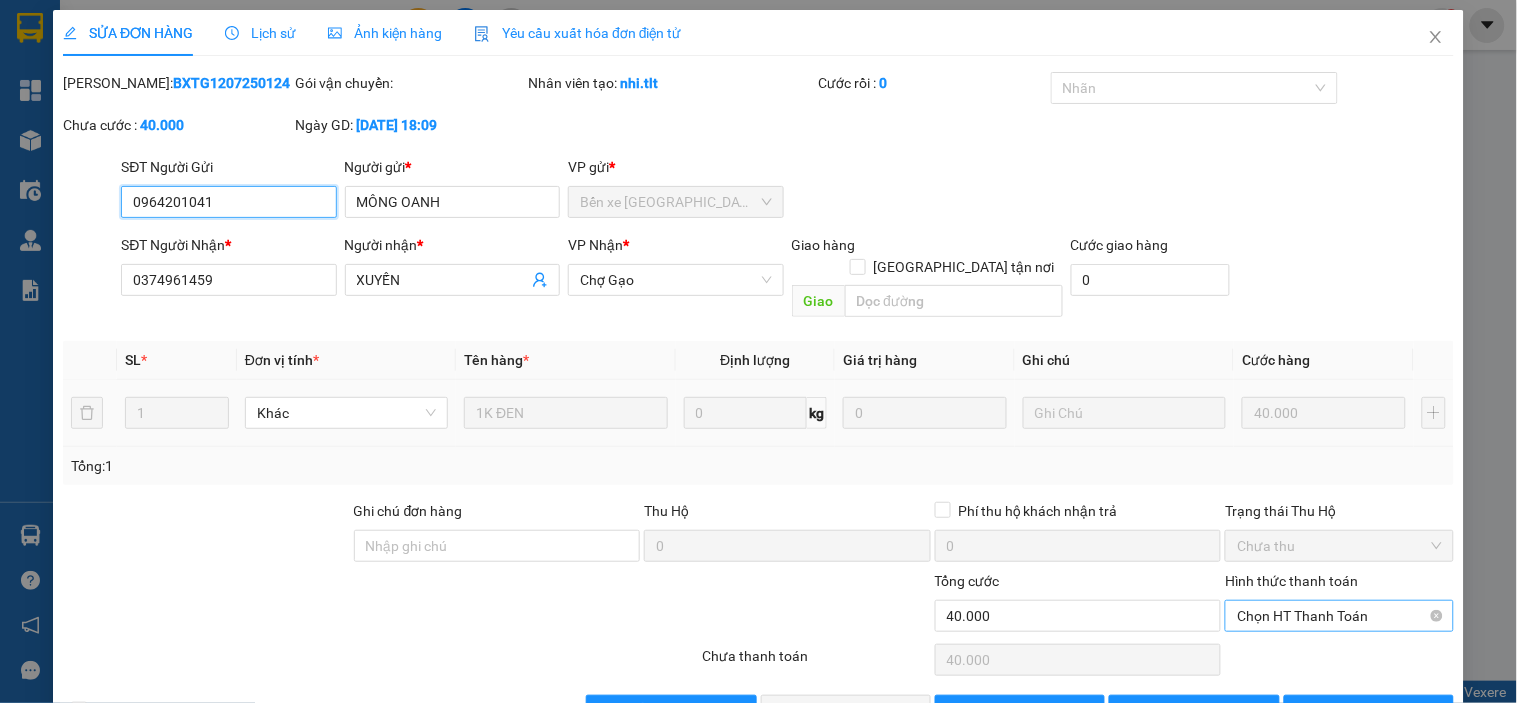 click on "Chọn HT Thanh Toán" at bounding box center (1339, 616) 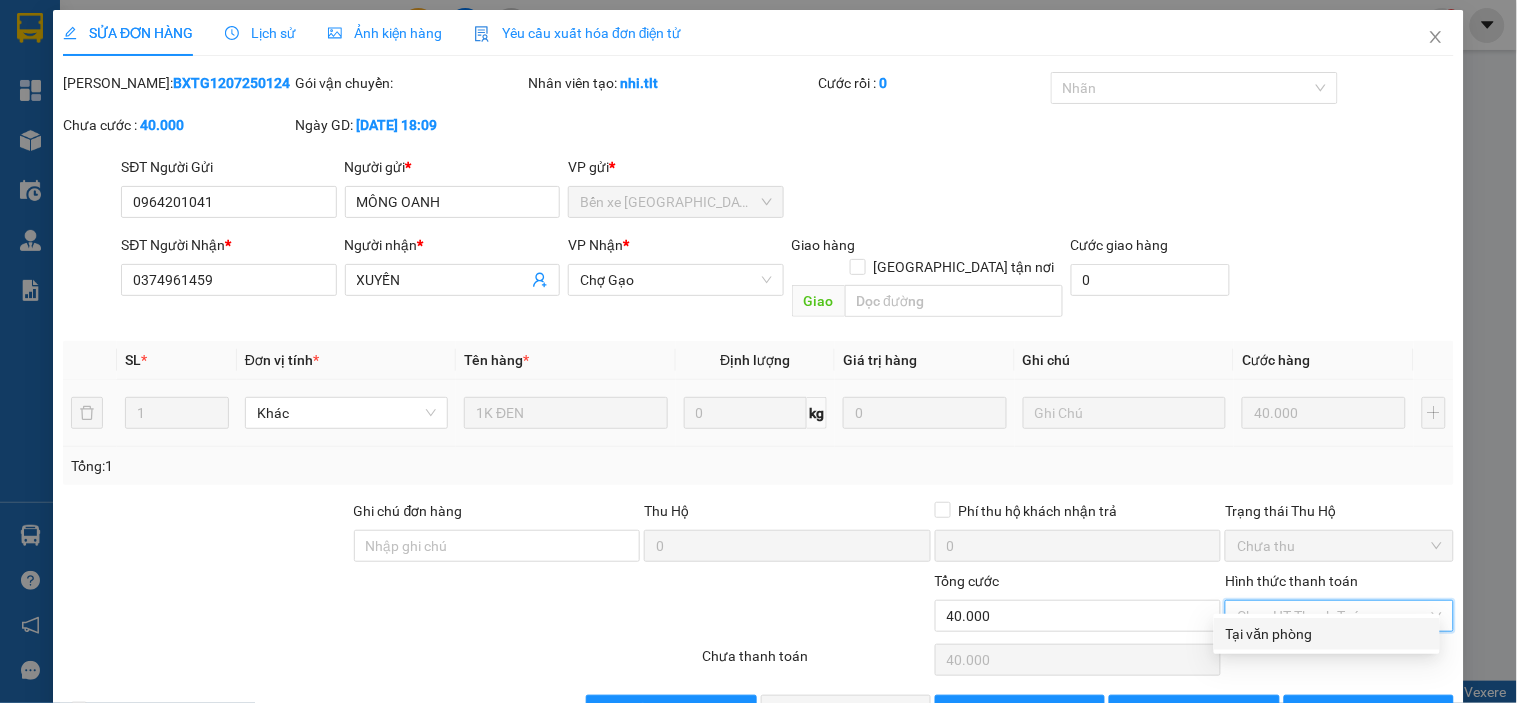 click on "Tại văn phòng" at bounding box center (1327, 634) 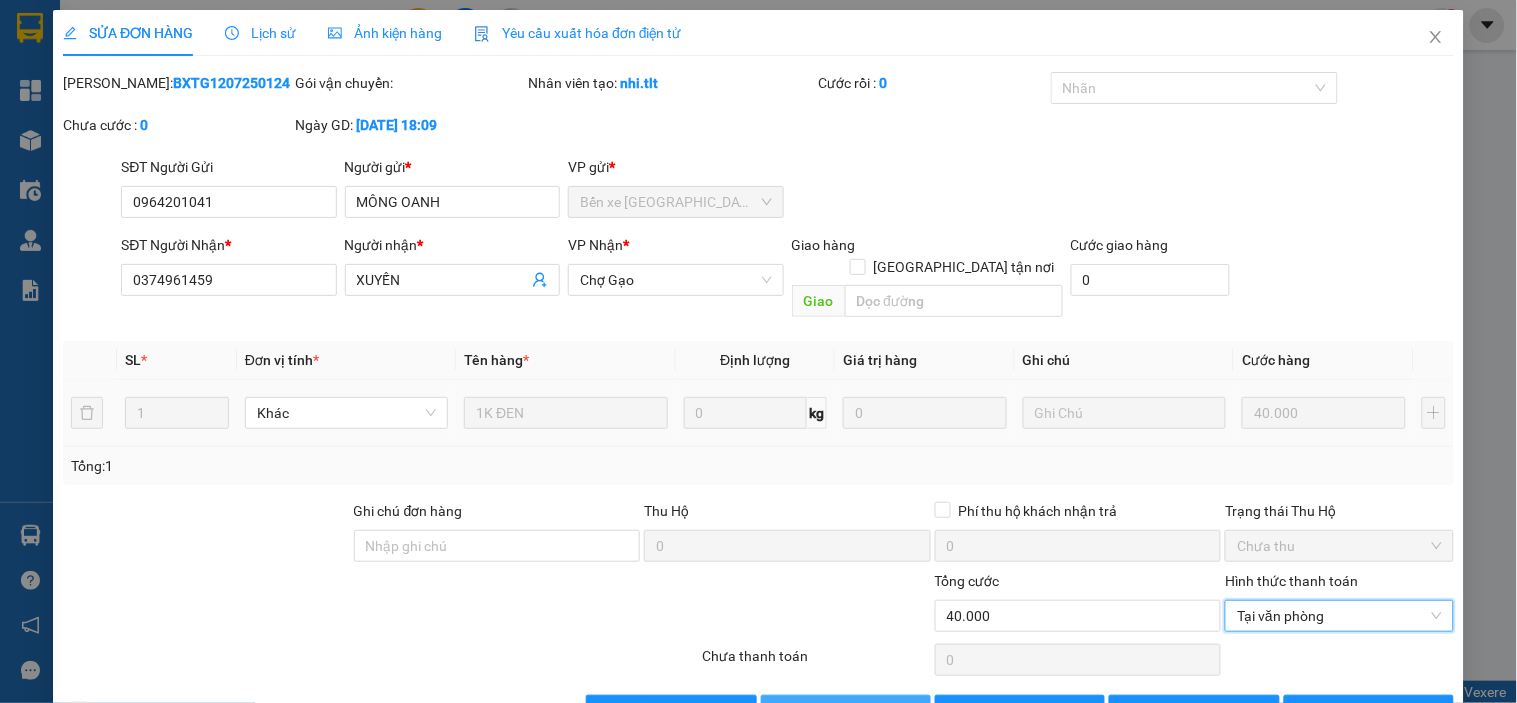 click on "Lưu và Giao hàng" at bounding box center (895, 711) 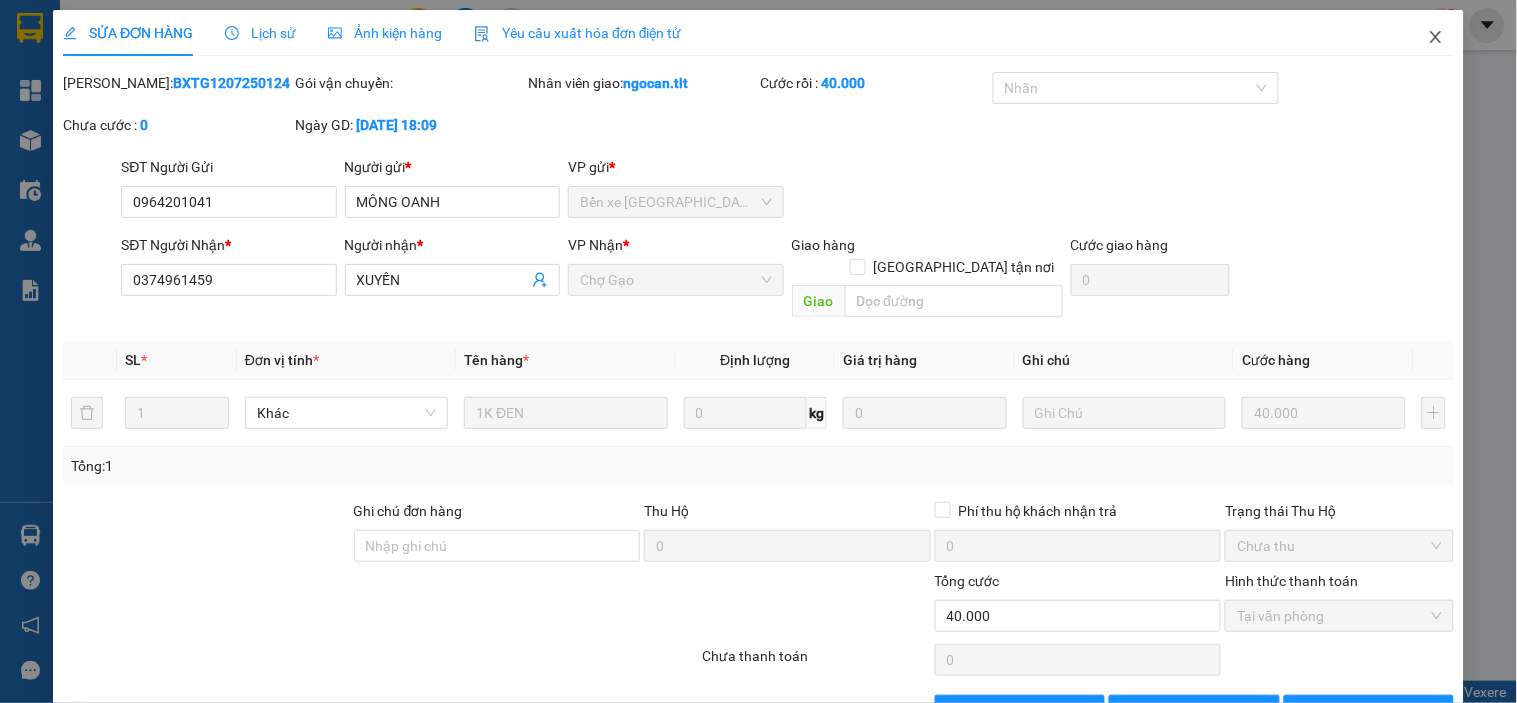 click at bounding box center (1436, 38) 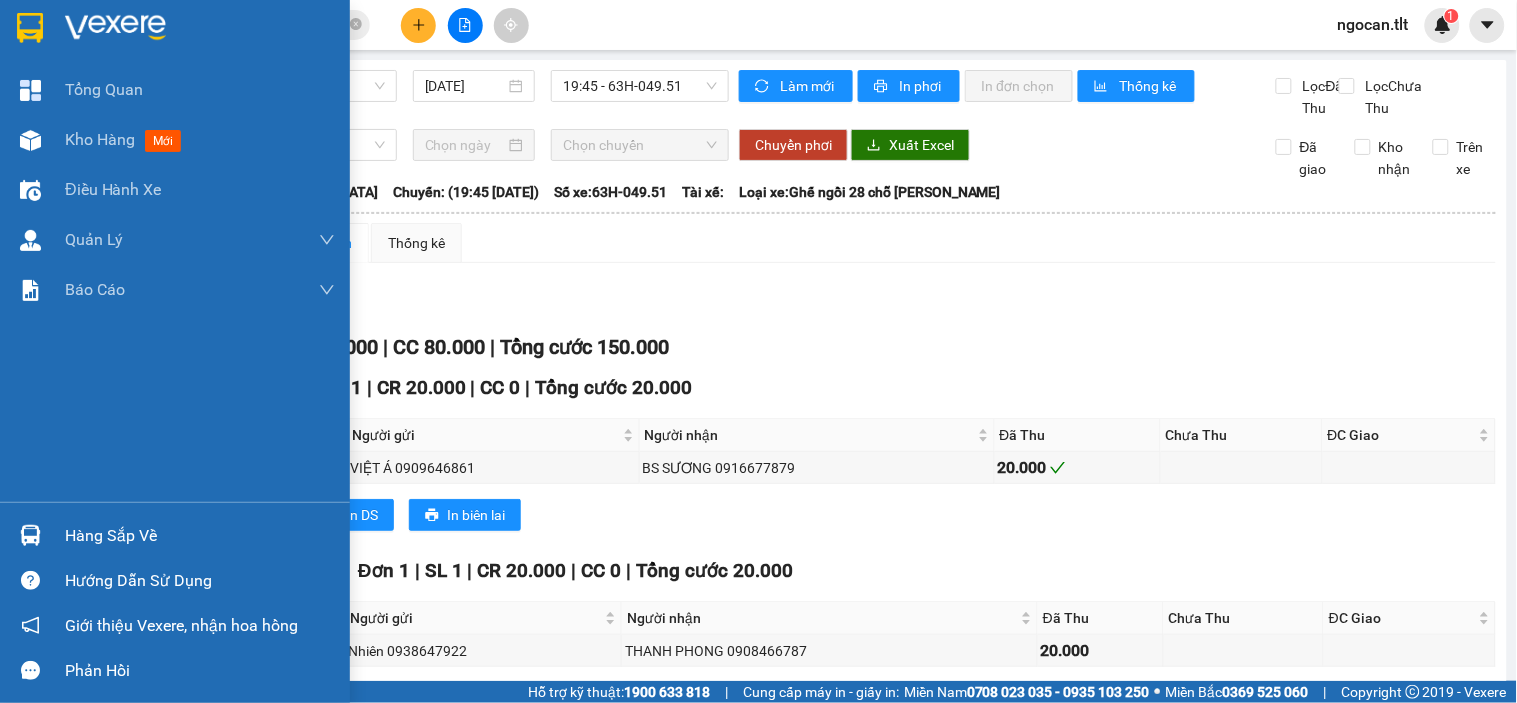 click at bounding box center (175, 32) 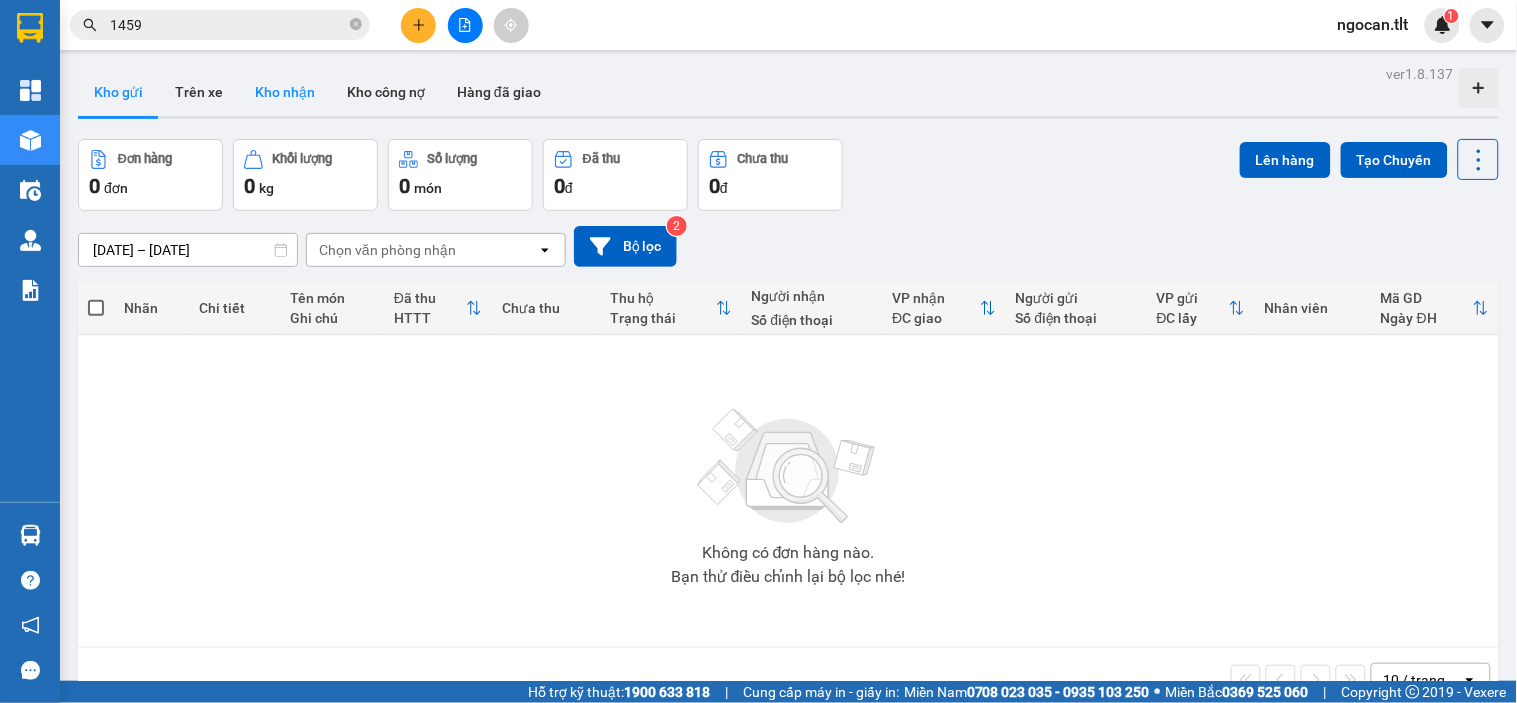 click on "Kho nhận" at bounding box center (285, 92) 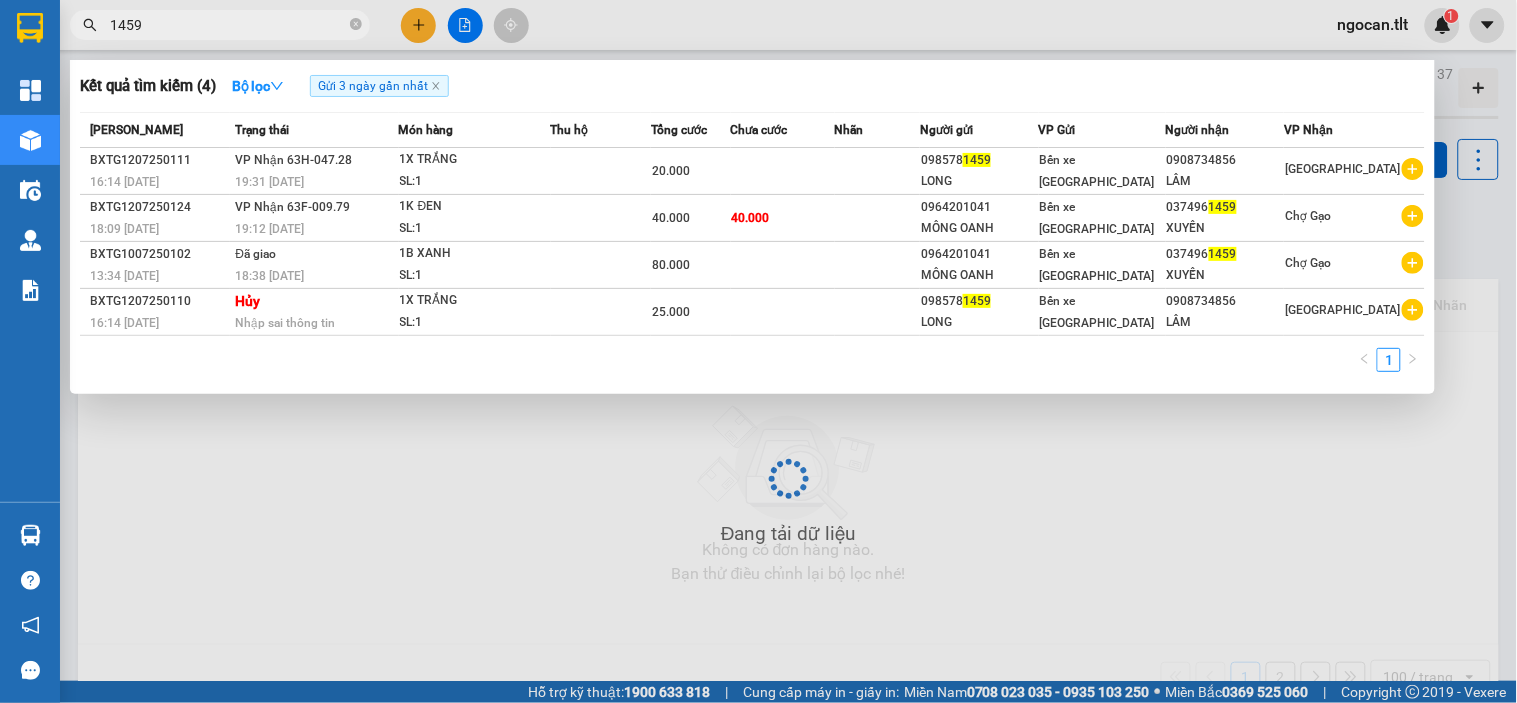 click on "1459" at bounding box center (220, 25) 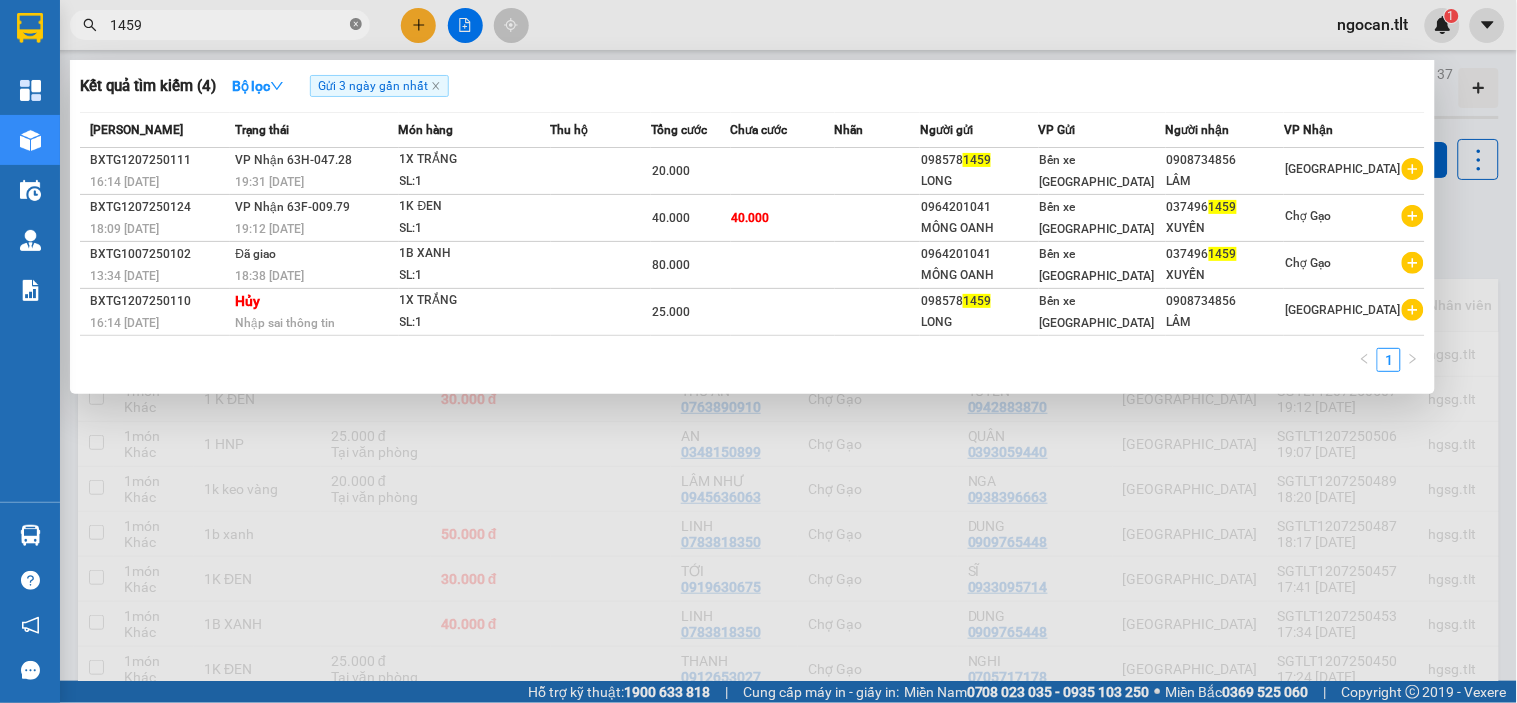 click 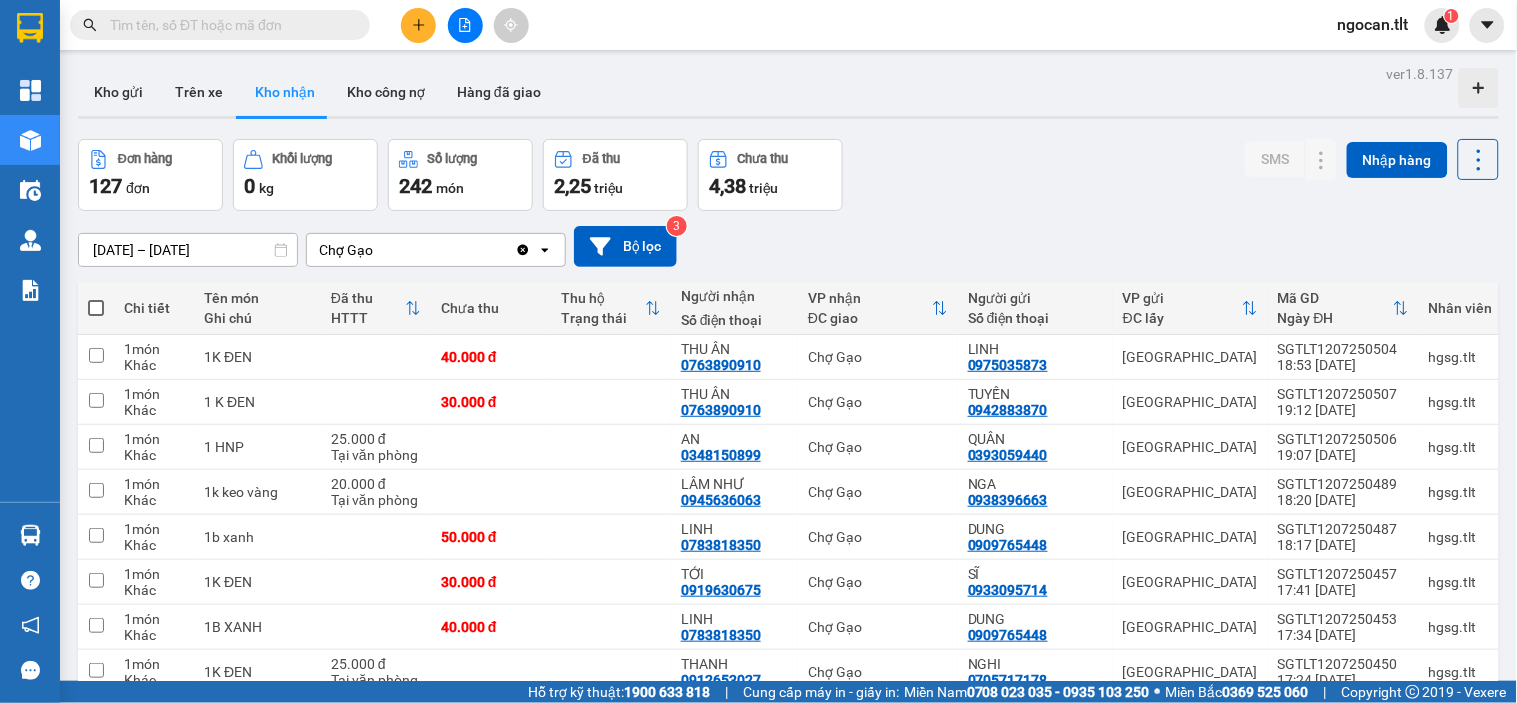 click at bounding box center [788, 117] 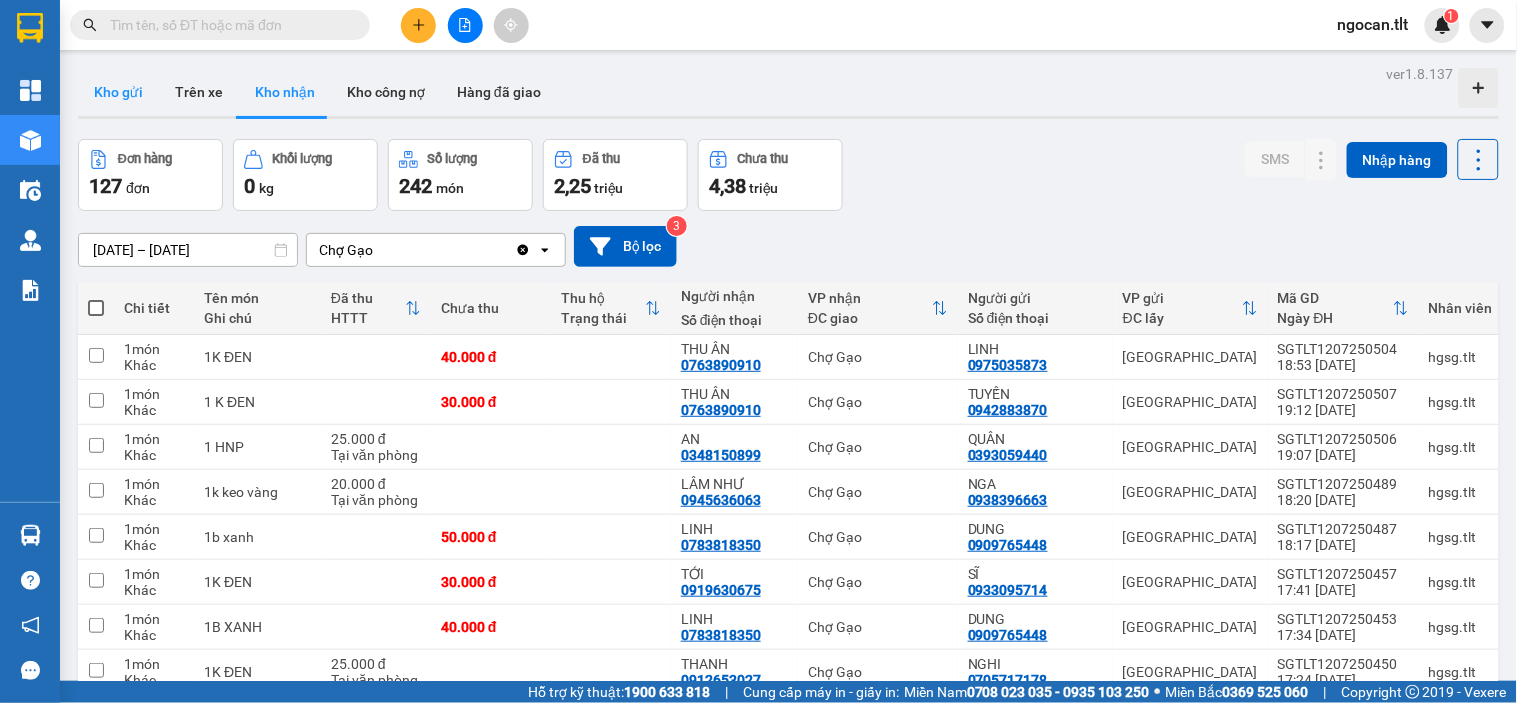 click on "Kho gửi" at bounding box center (118, 92) 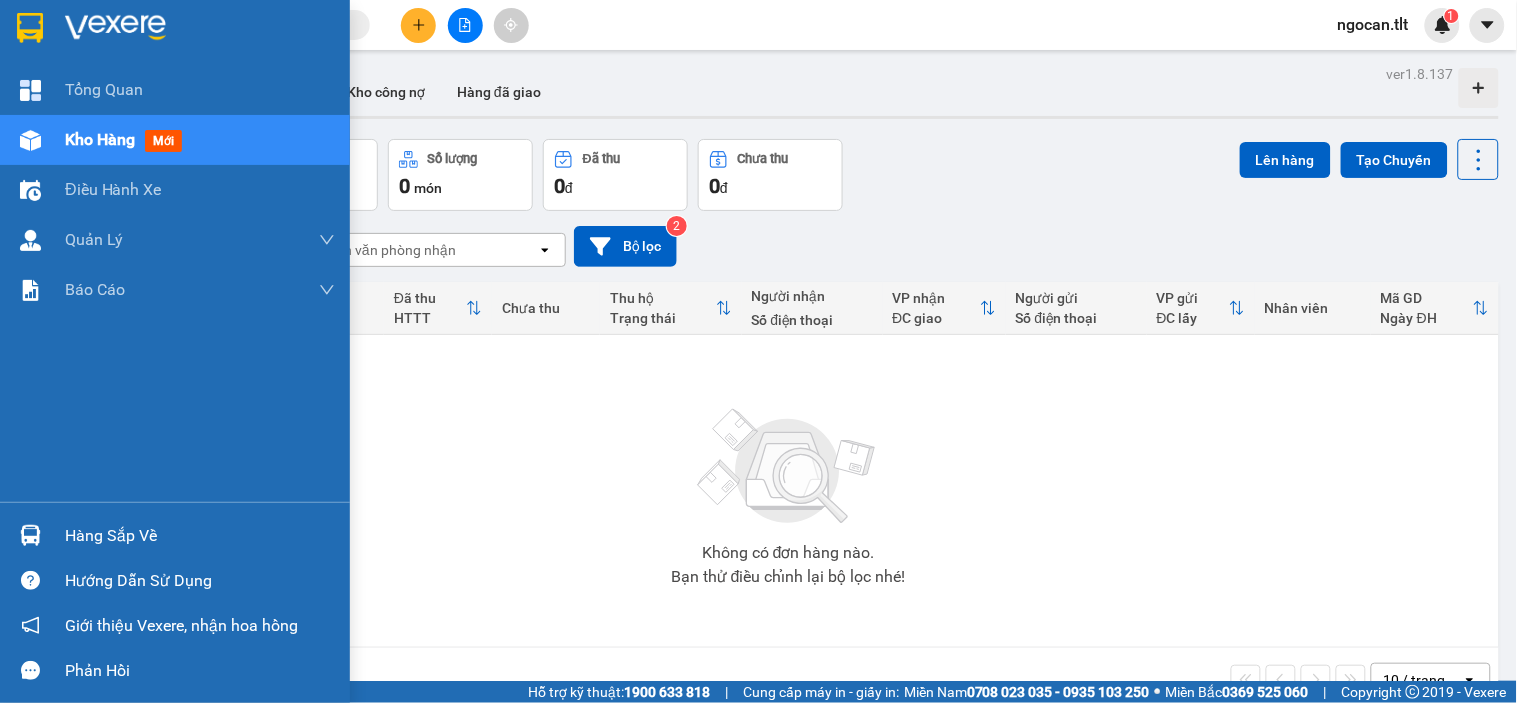 click at bounding box center [30, 28] 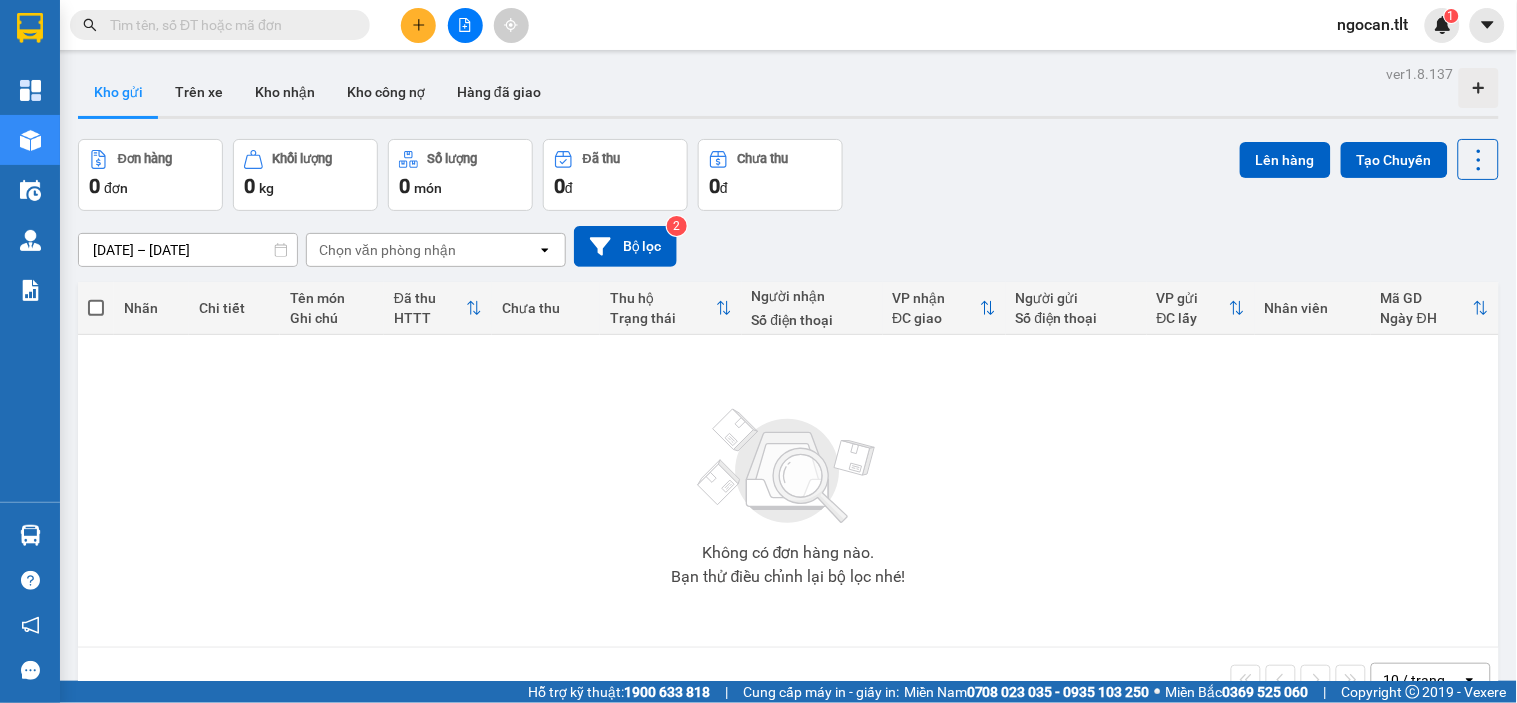 click on "[DATE] – [DATE]" at bounding box center (188, 250) 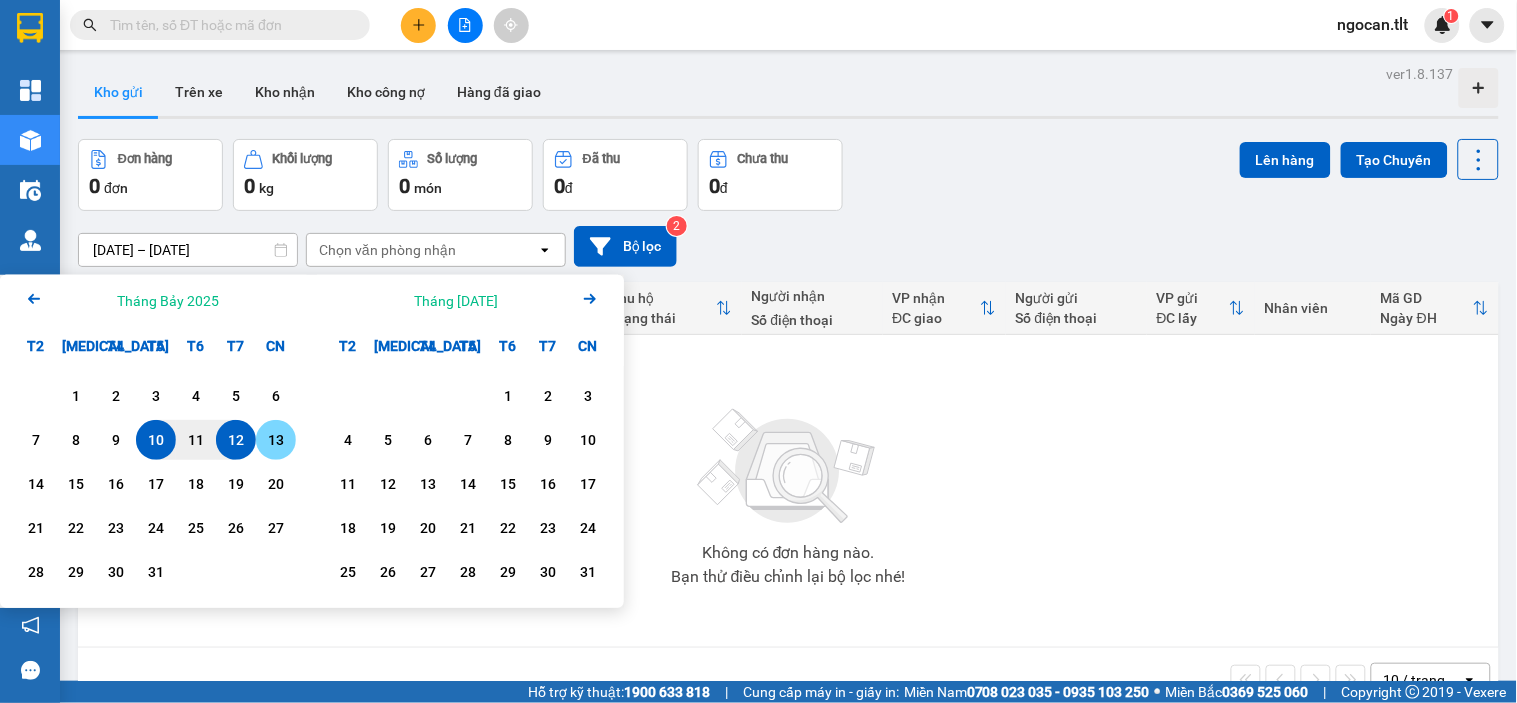 click on "13" at bounding box center [276, 440] 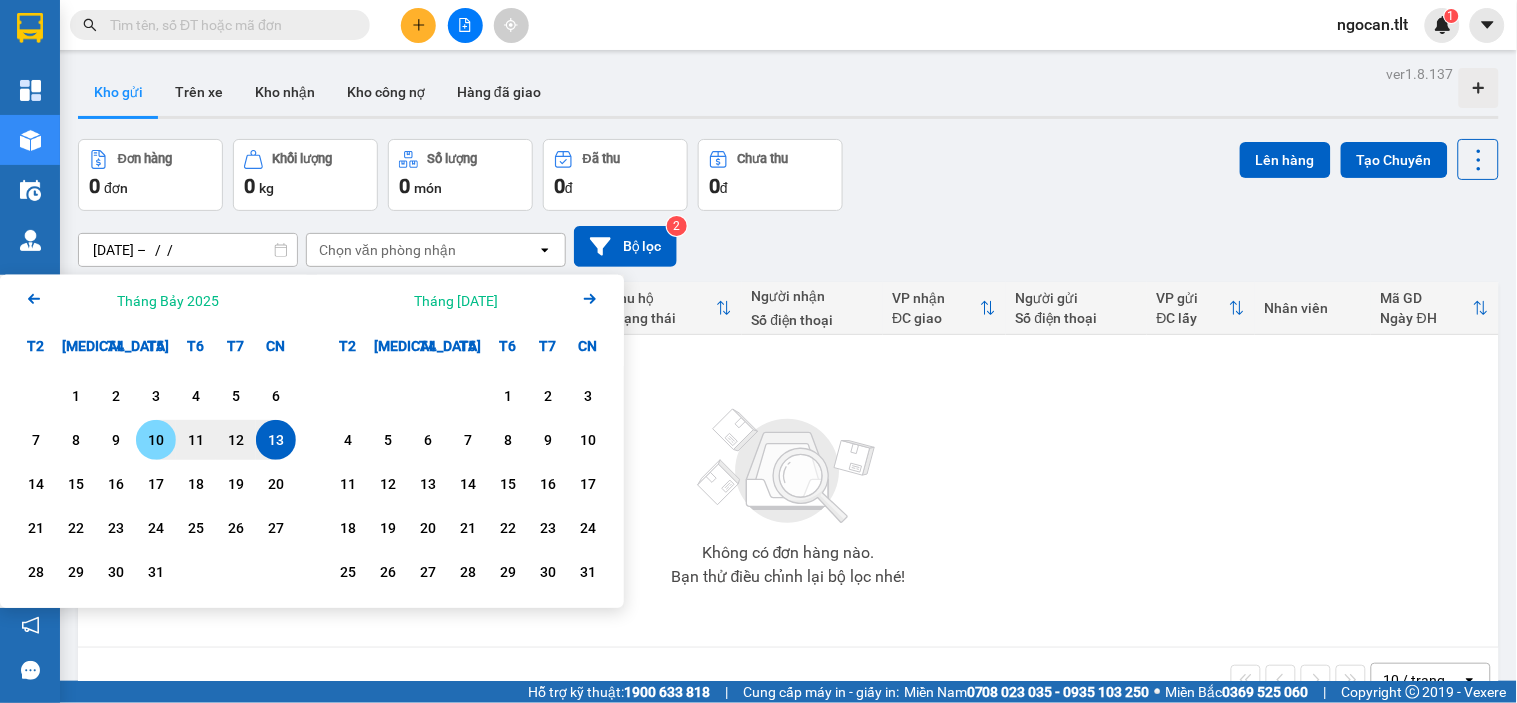 click on "10" at bounding box center (156, 440) 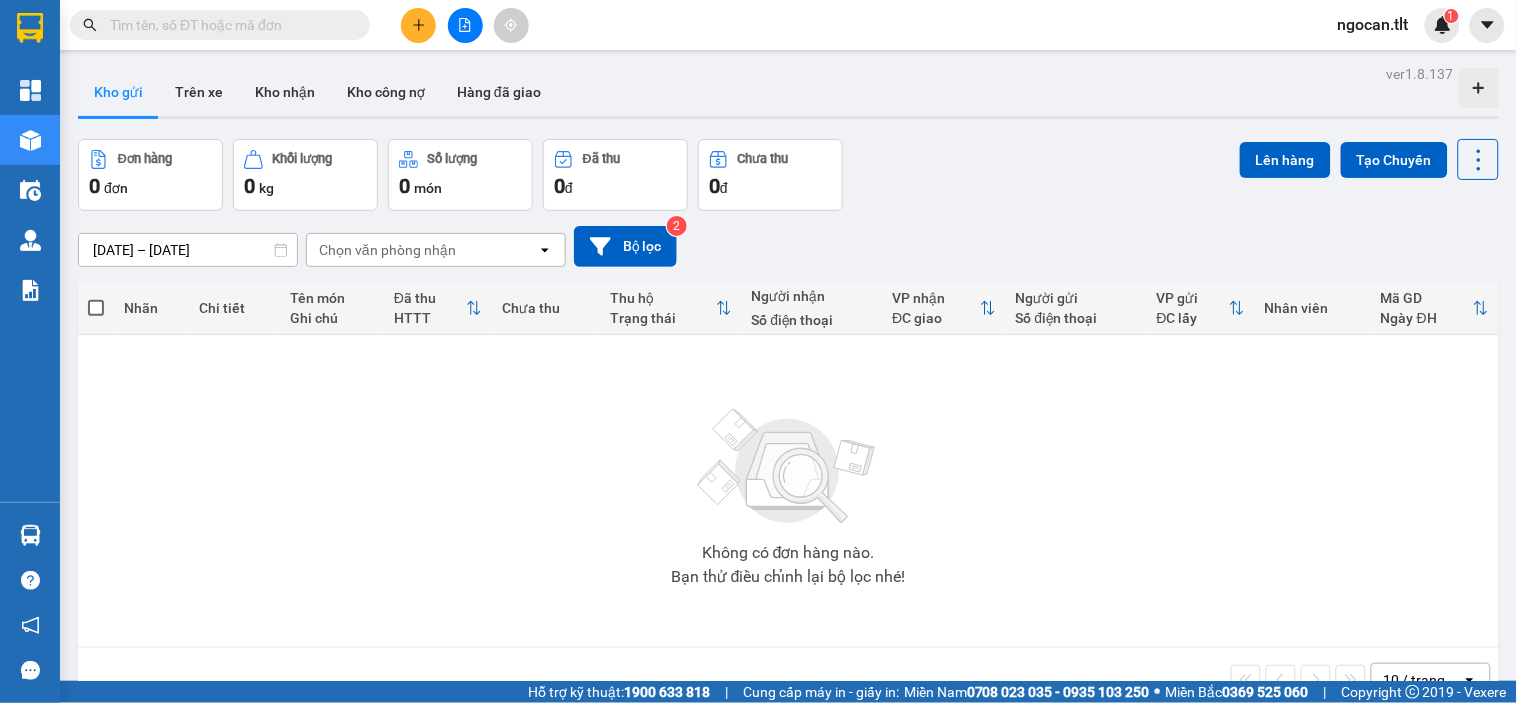 click on "Đơn hàng 0 đơn Khối lượng 0 kg Số lượng 0 món Đã thu 0  đ Chưa thu 0  đ Lên hàng Tạo Chuyến" at bounding box center (788, 175) 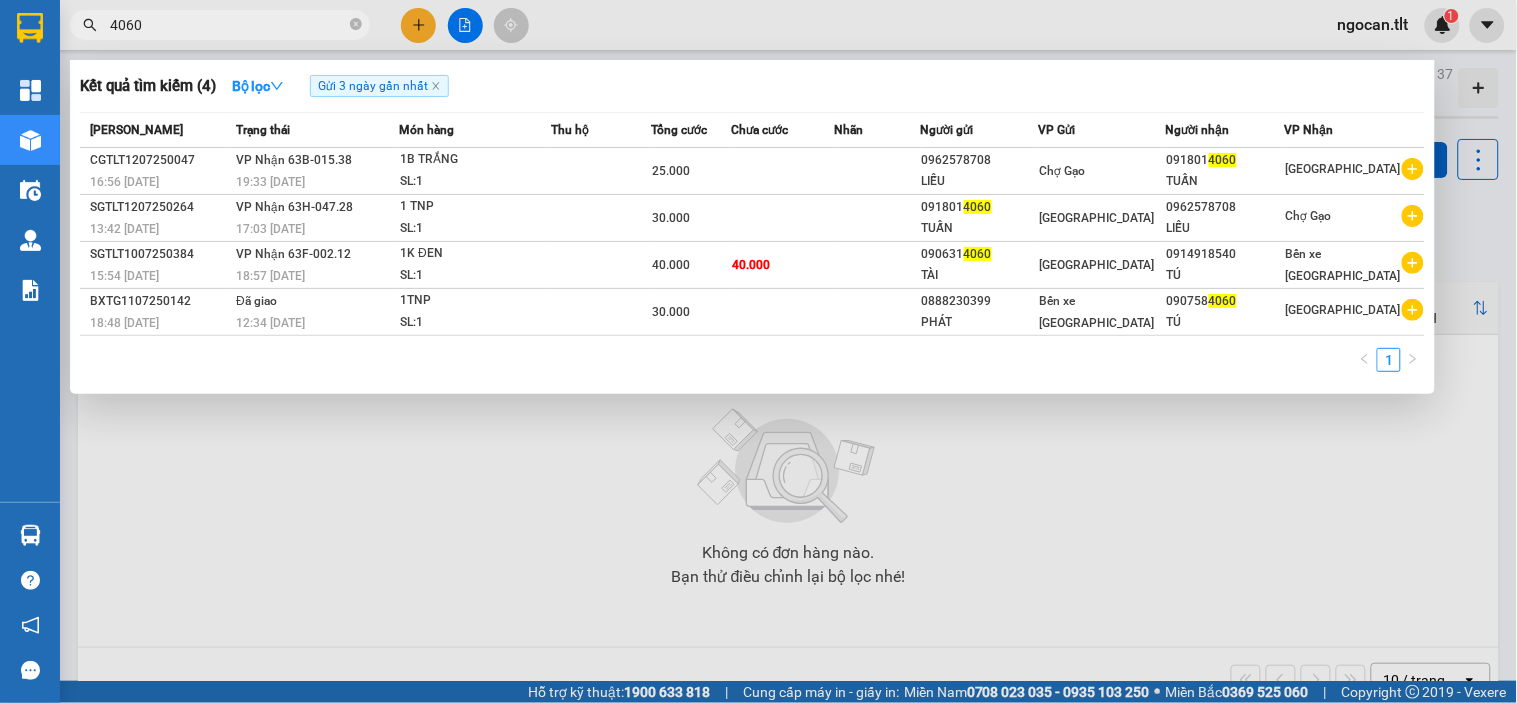 type on "4060" 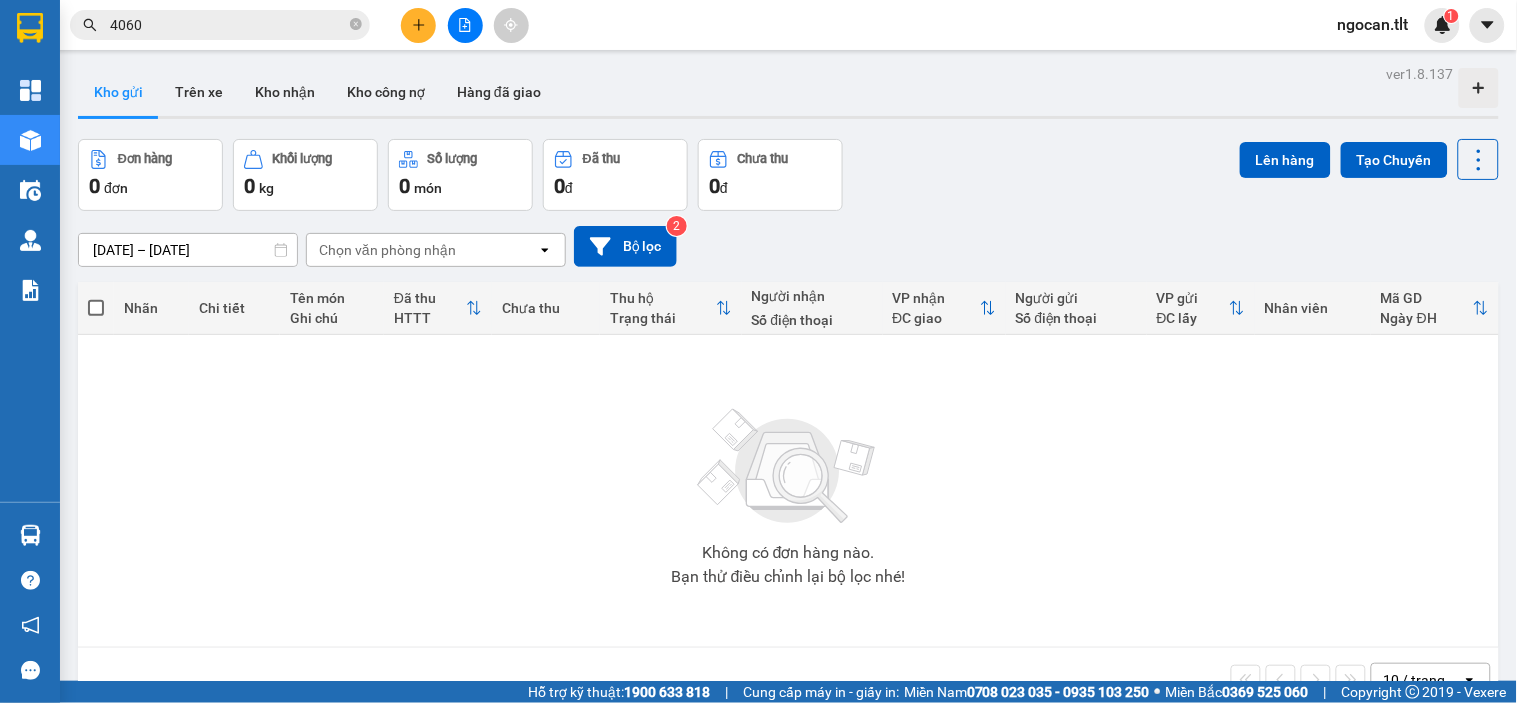 click on "Đơn hàng 0 đơn Khối lượng 0 kg Số lượng 0 món Đã thu 0  đ Chưa thu 0  đ Lên hàng Tạo Chuyến" at bounding box center (788, 175) 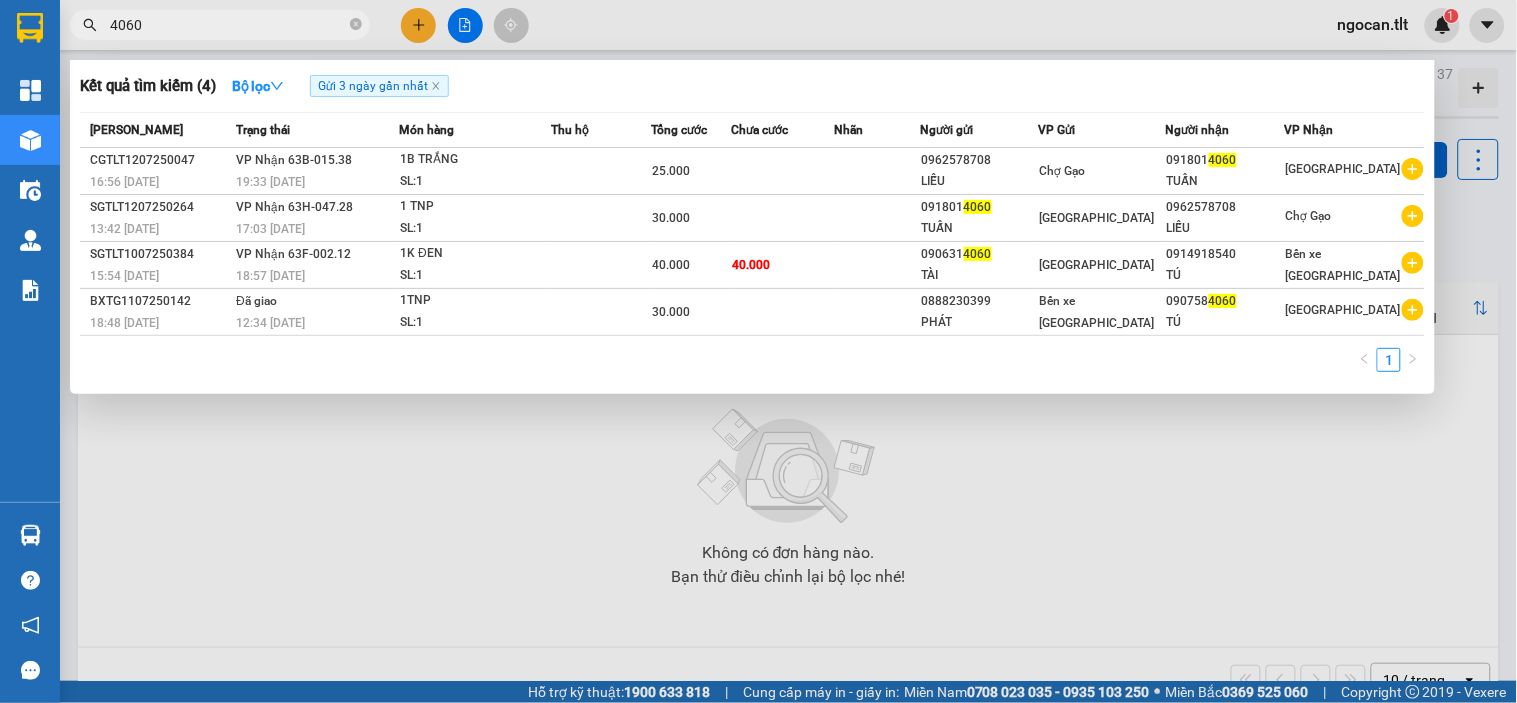 click on "4060" at bounding box center (220, 25) 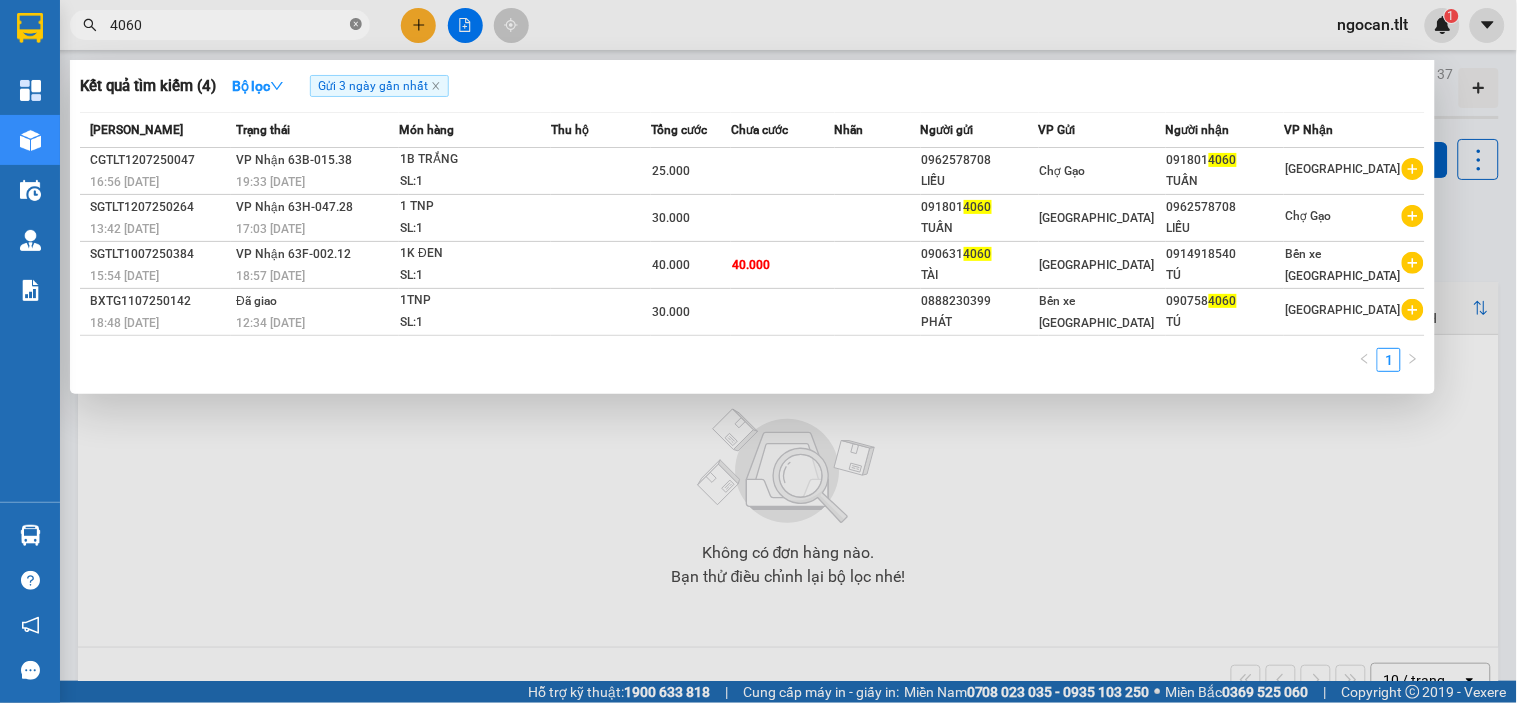 click 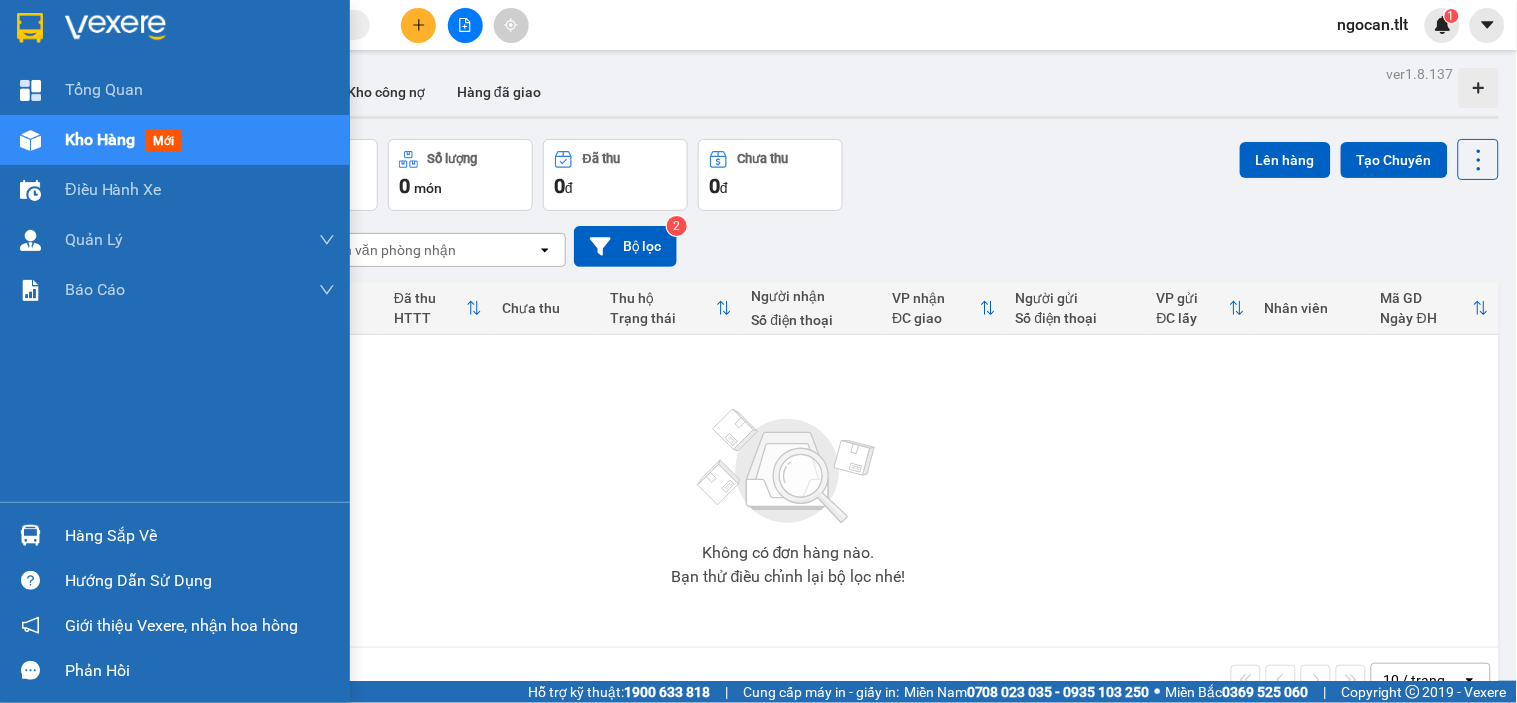 click at bounding box center [175, 32] 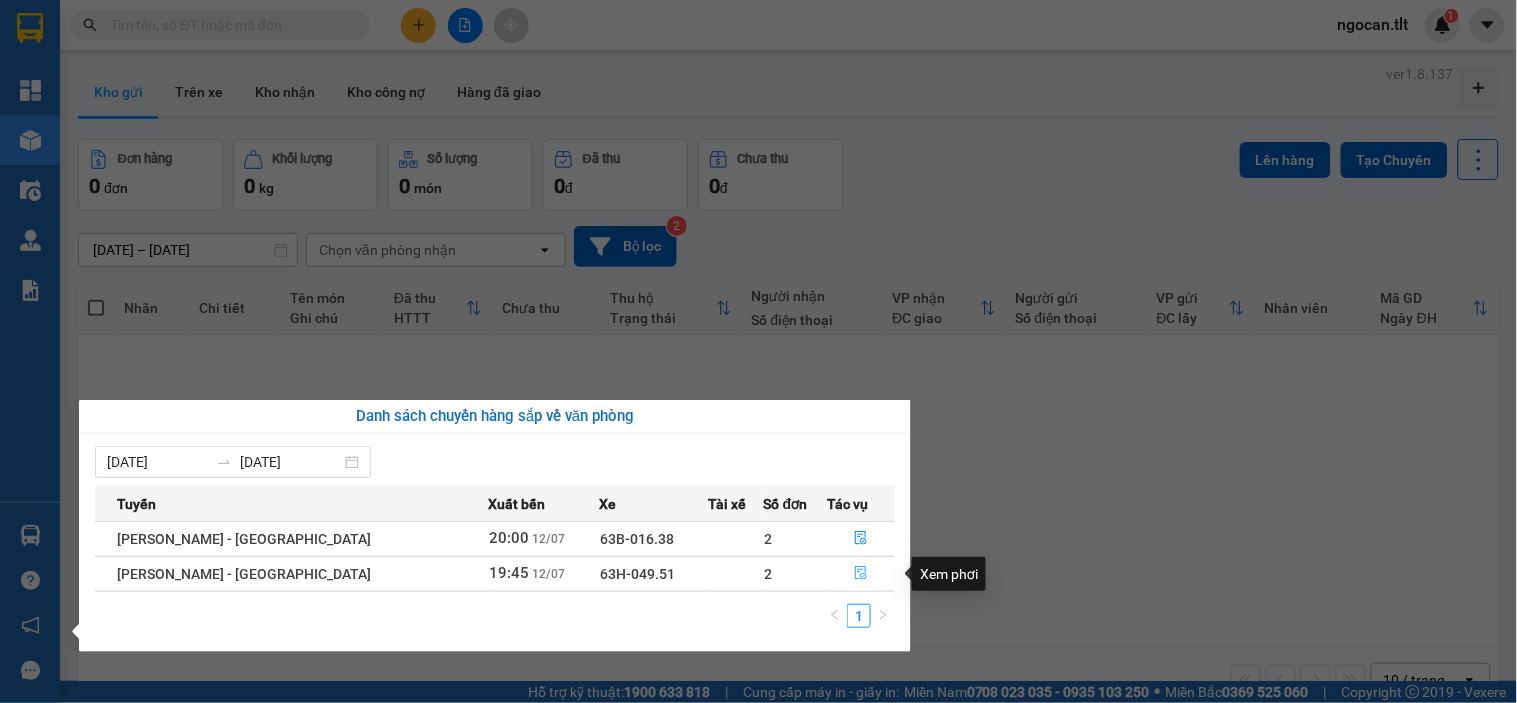 click at bounding box center [861, 574] 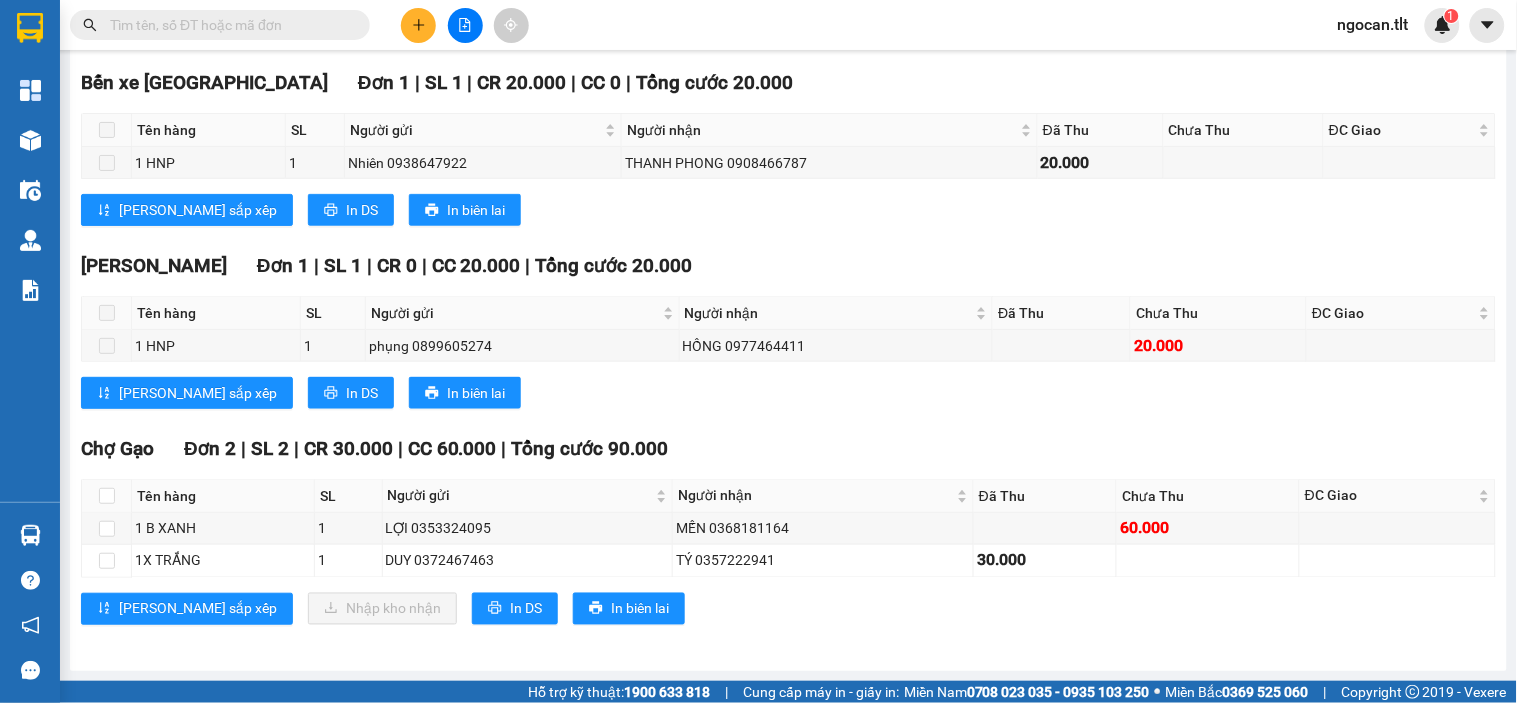 scroll, scrollTop: 511, scrollLeft: 0, axis: vertical 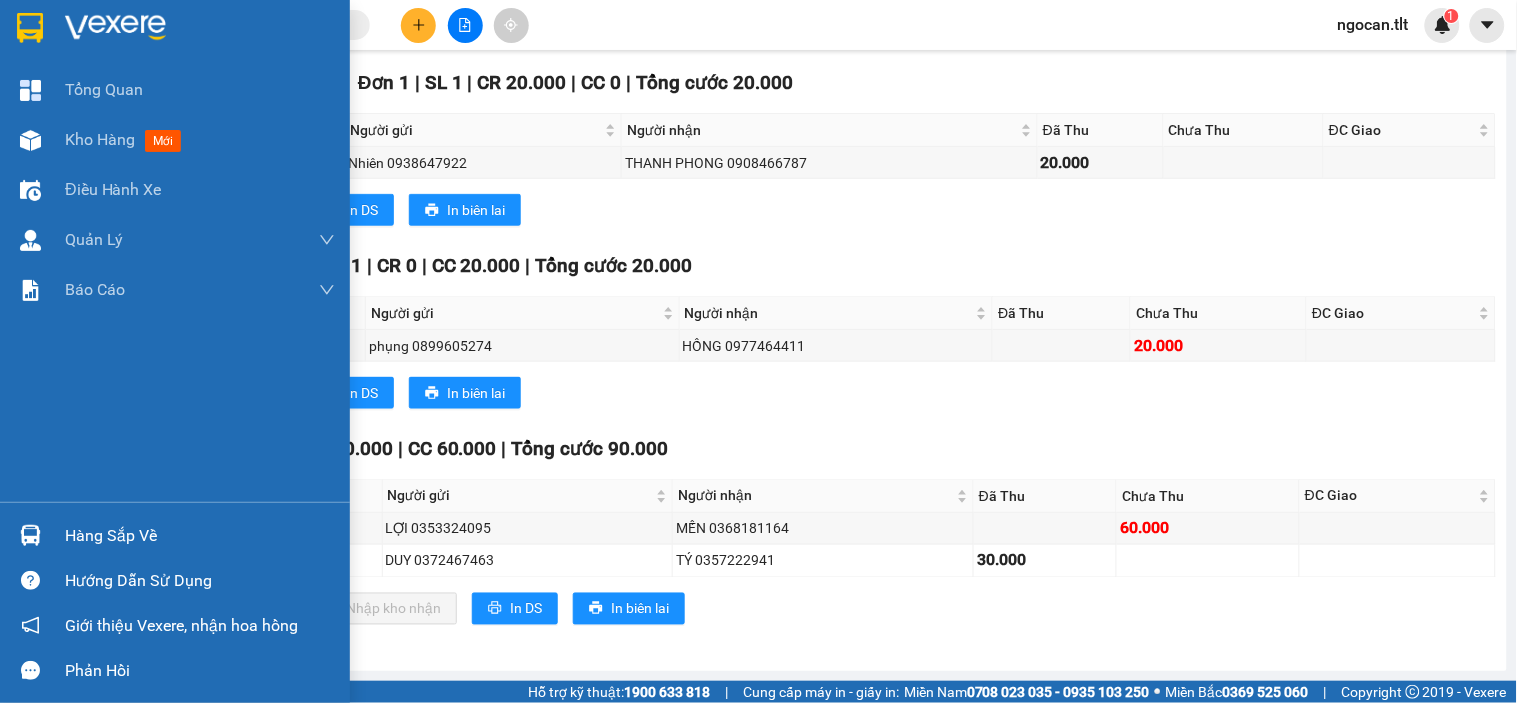 drag, startPoint x: 48, startPoint y: 525, endPoint x: 84, endPoint y: 525, distance: 36 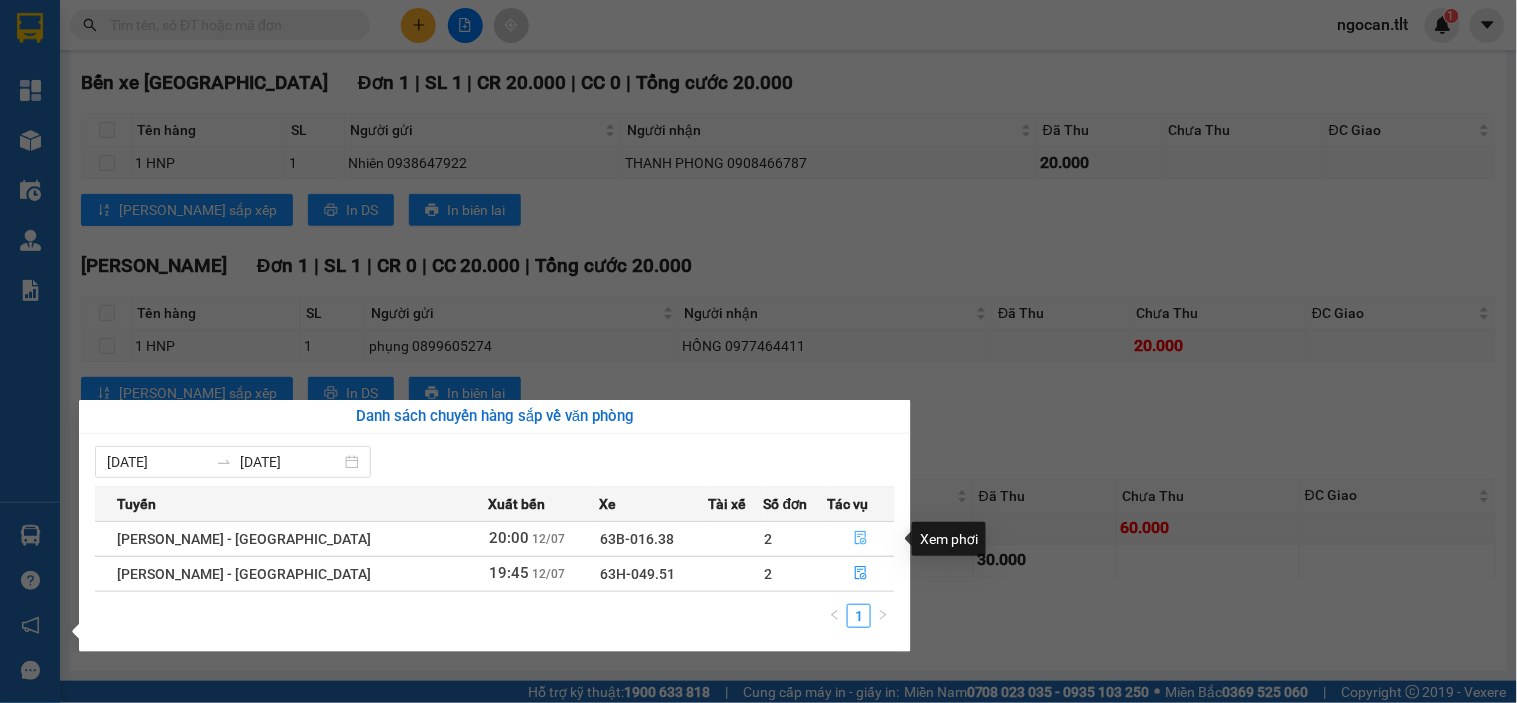click 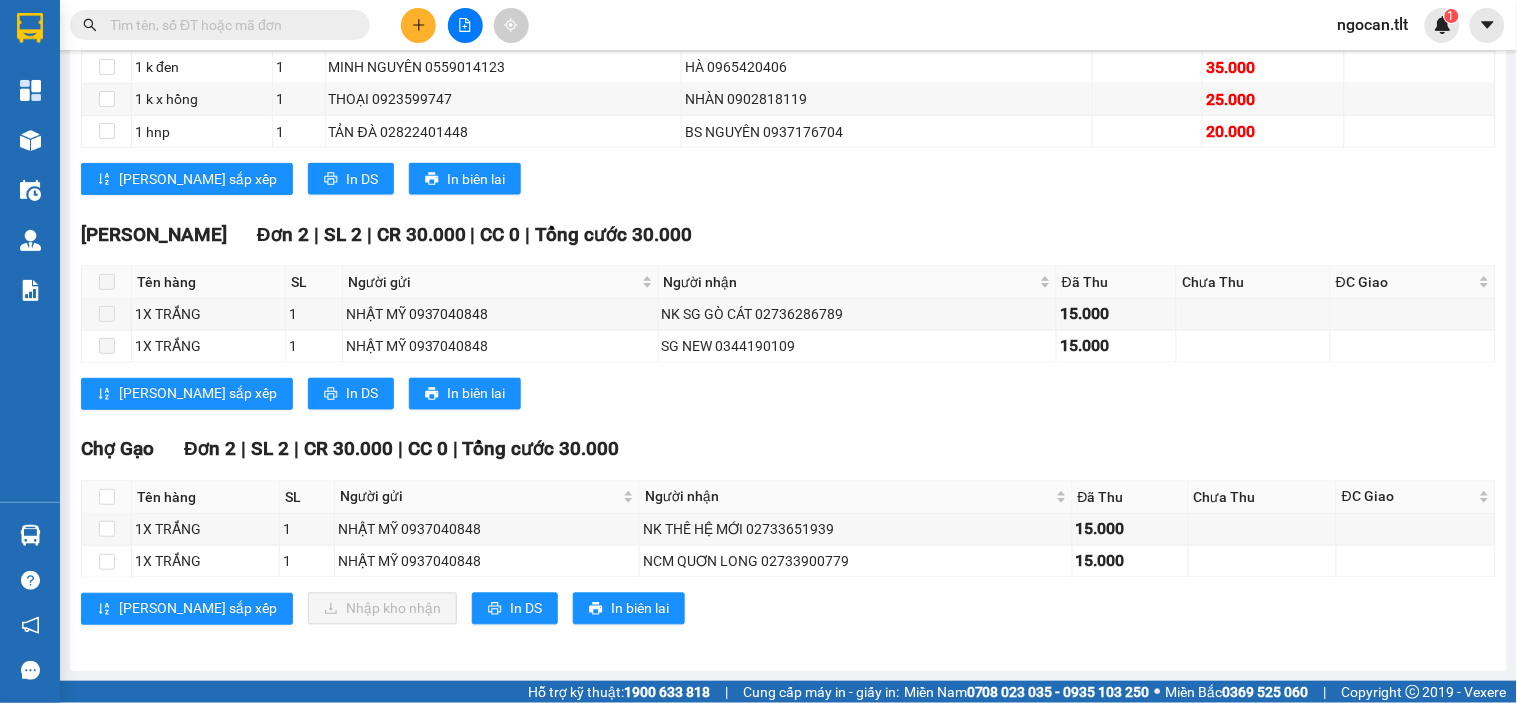 scroll, scrollTop: 704, scrollLeft: 0, axis: vertical 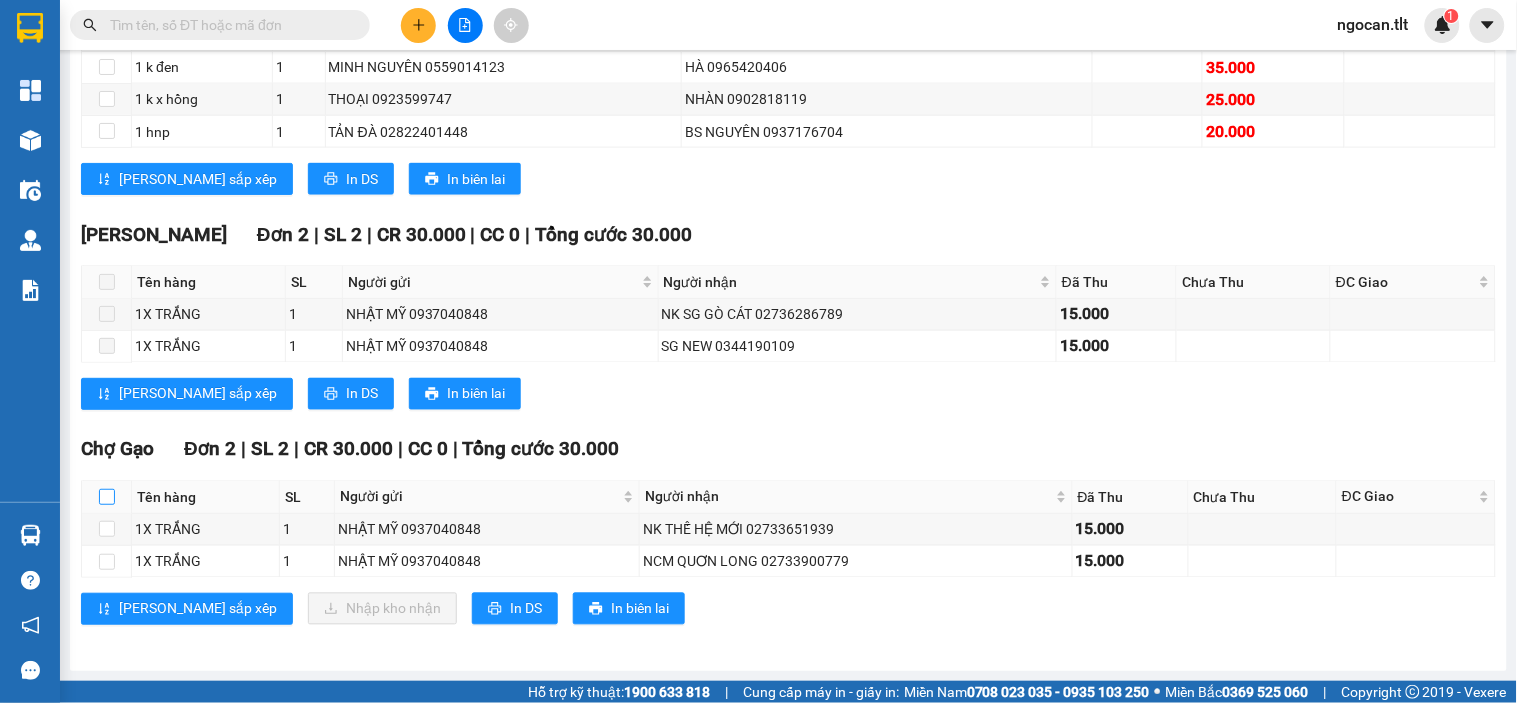 click at bounding box center (107, 497) 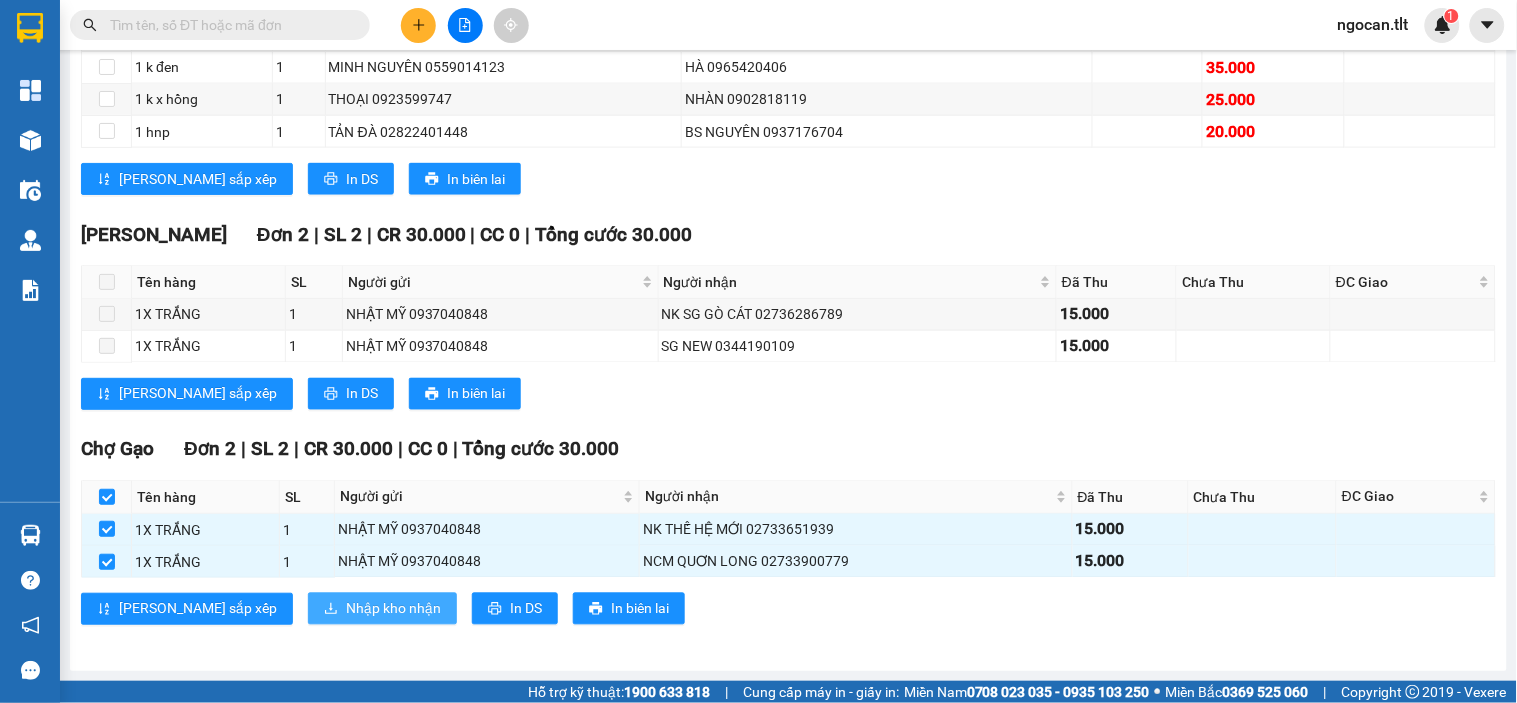 click on "Nhập kho nhận" at bounding box center [393, 609] 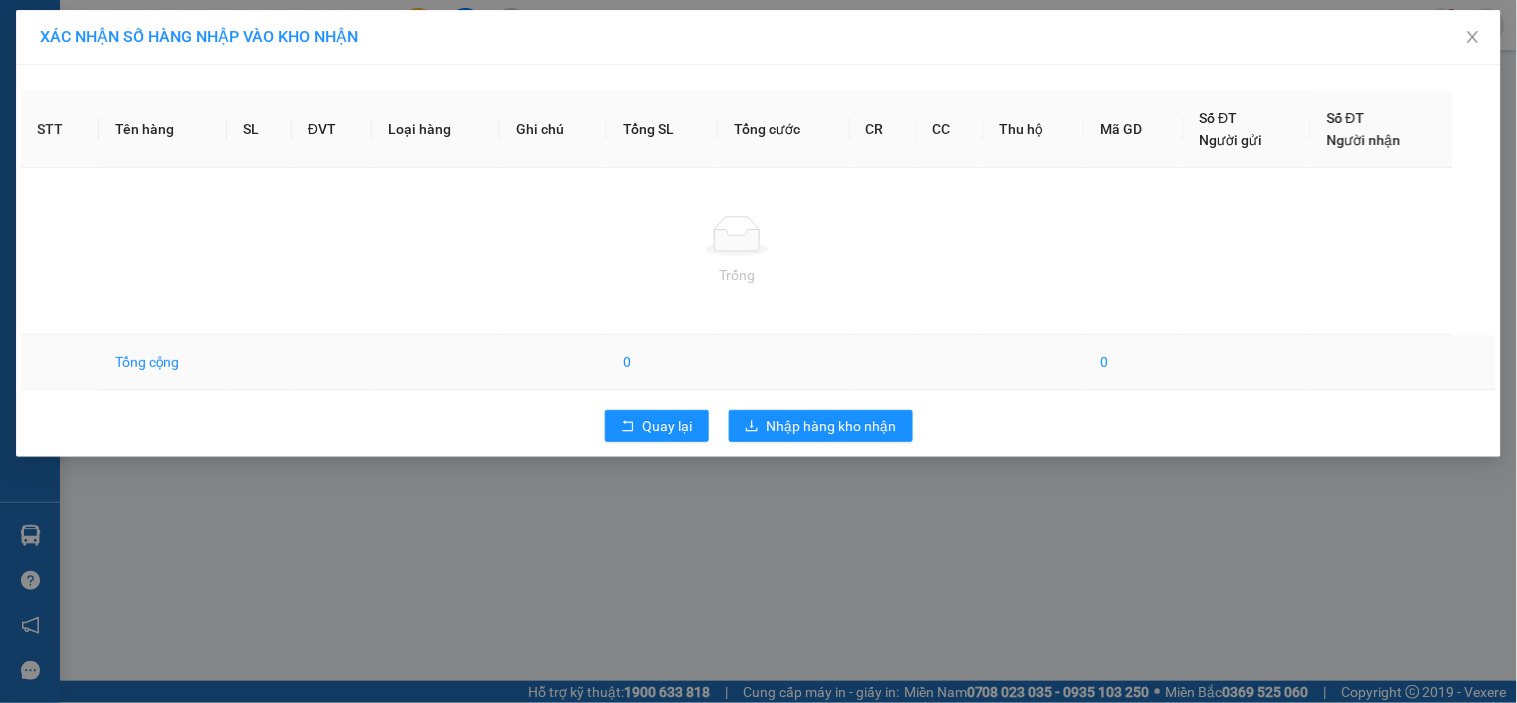 scroll, scrollTop: 0, scrollLeft: 0, axis: both 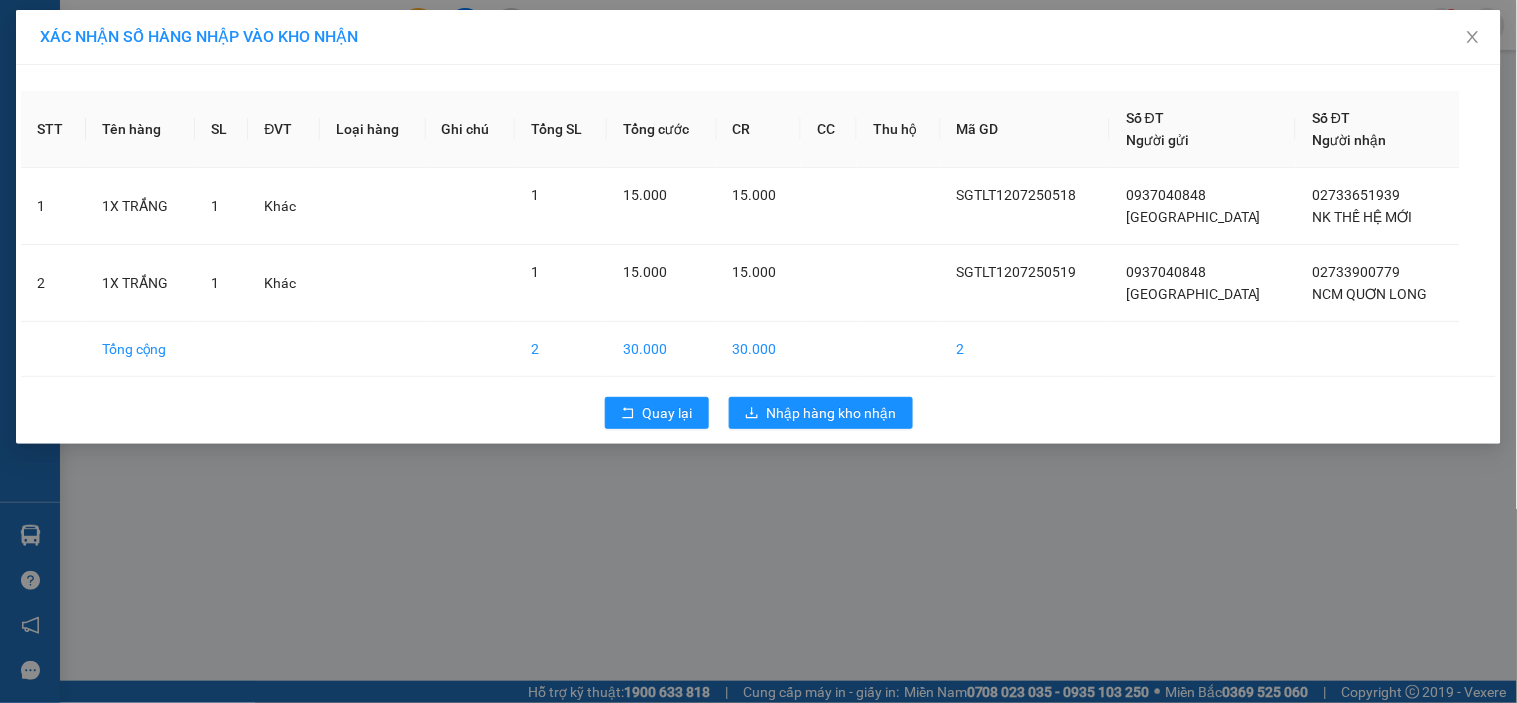 click on "Quay lại Nhập hàng kho nhận" at bounding box center [758, 413] 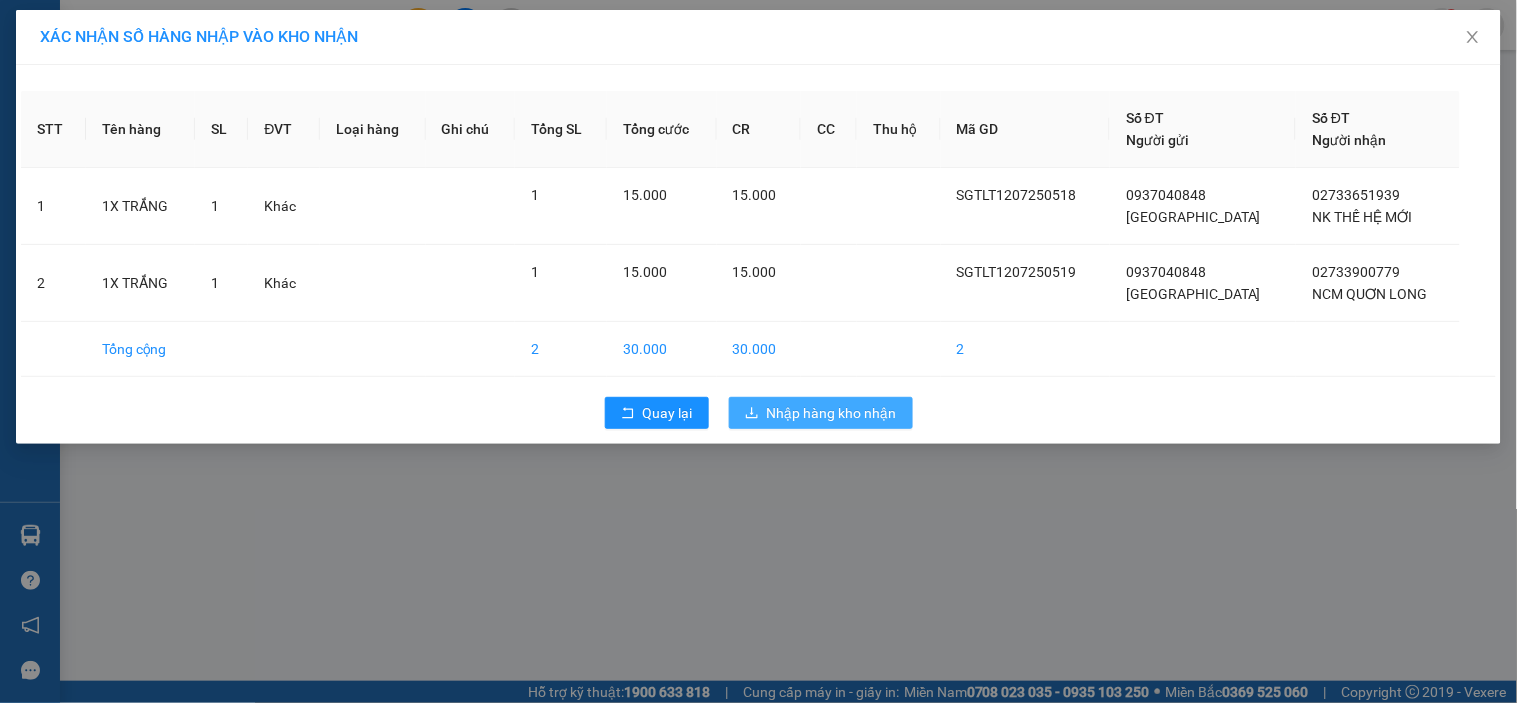 click on "Nhập hàng kho nhận" at bounding box center [832, 413] 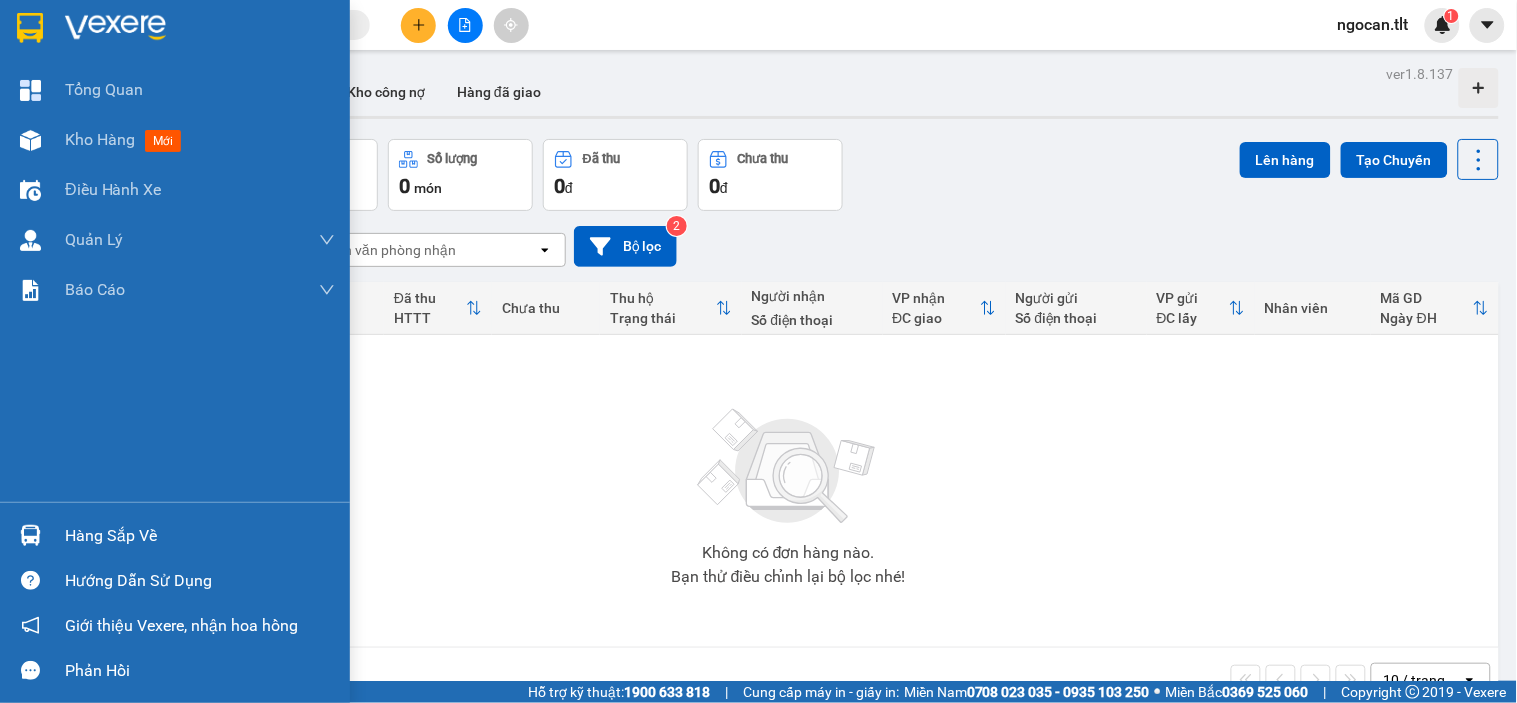 click on "Hàng sắp về" at bounding box center [175, 535] 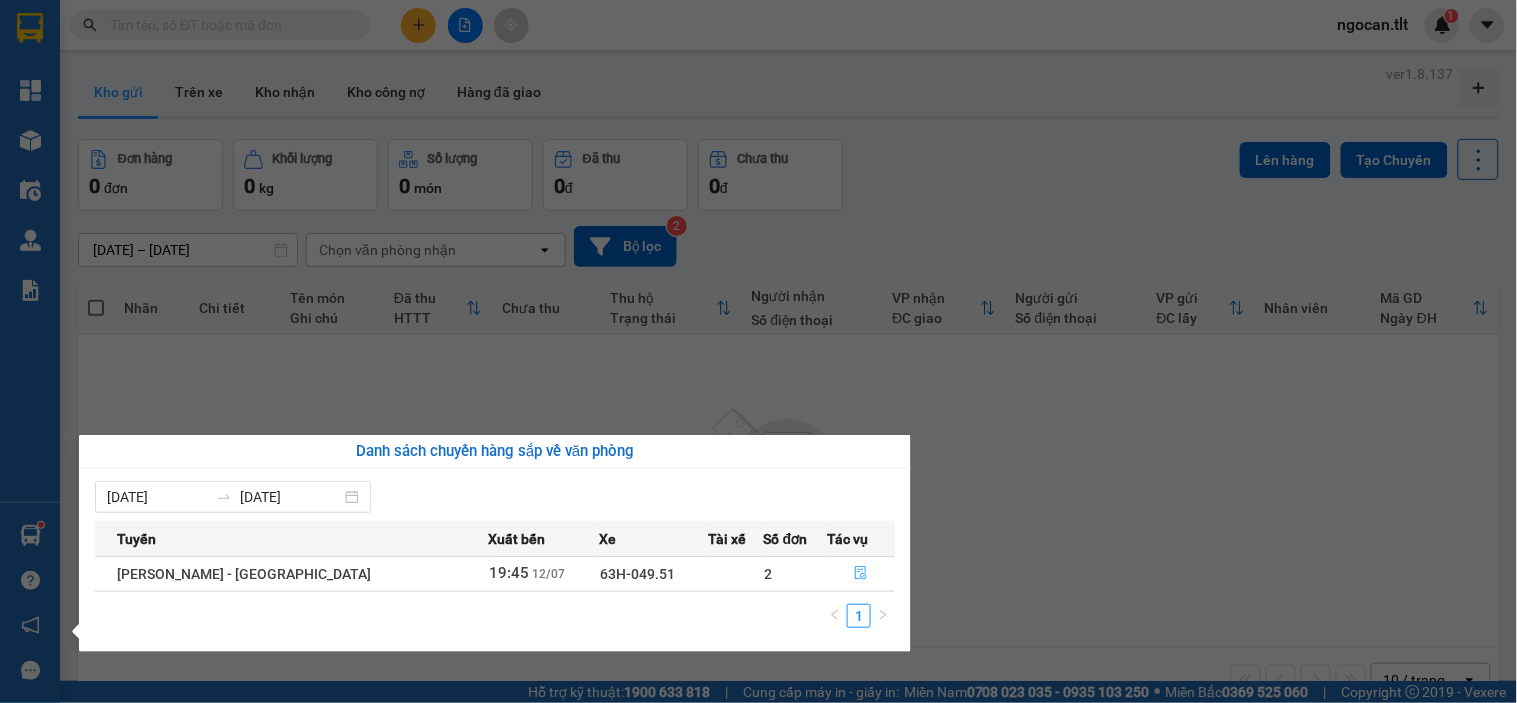 click at bounding box center [861, 574] 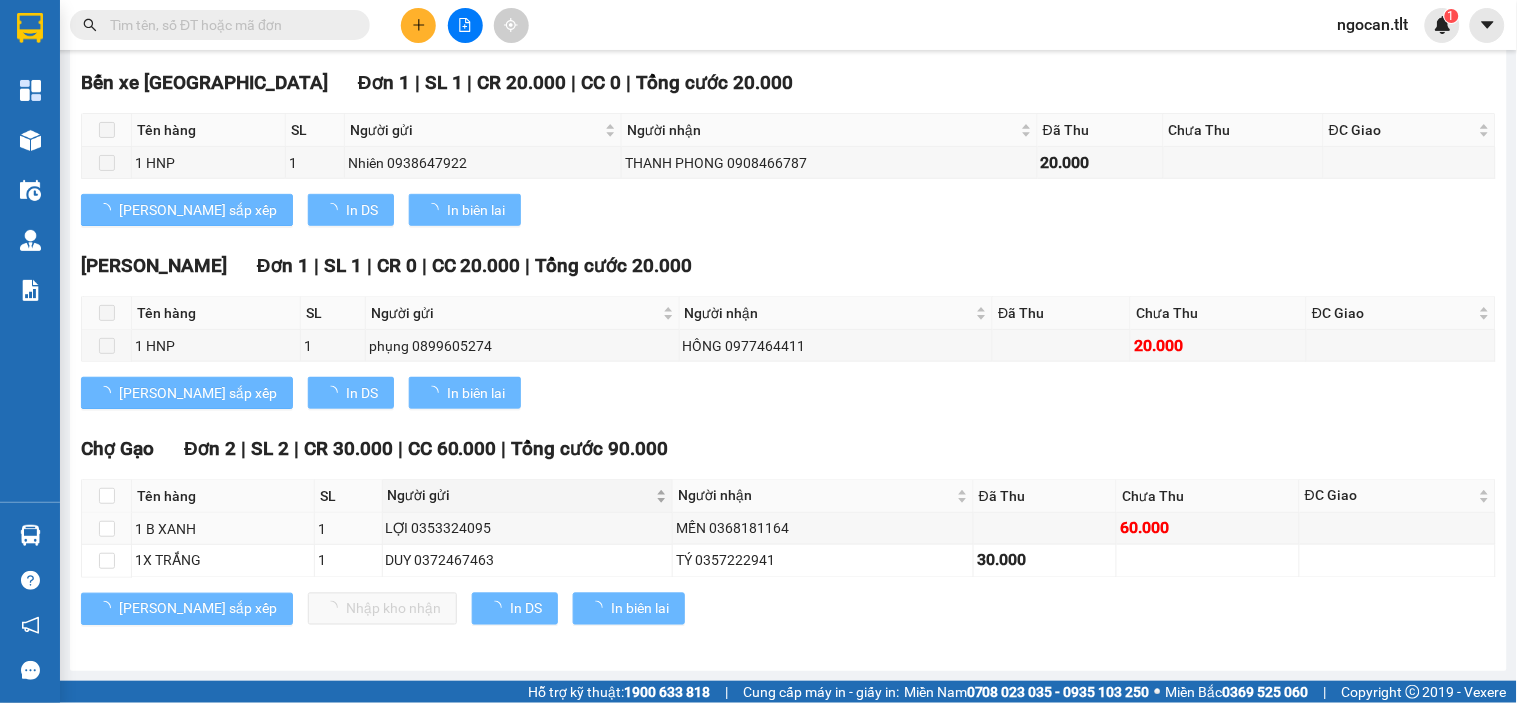 scroll, scrollTop: 511, scrollLeft: 0, axis: vertical 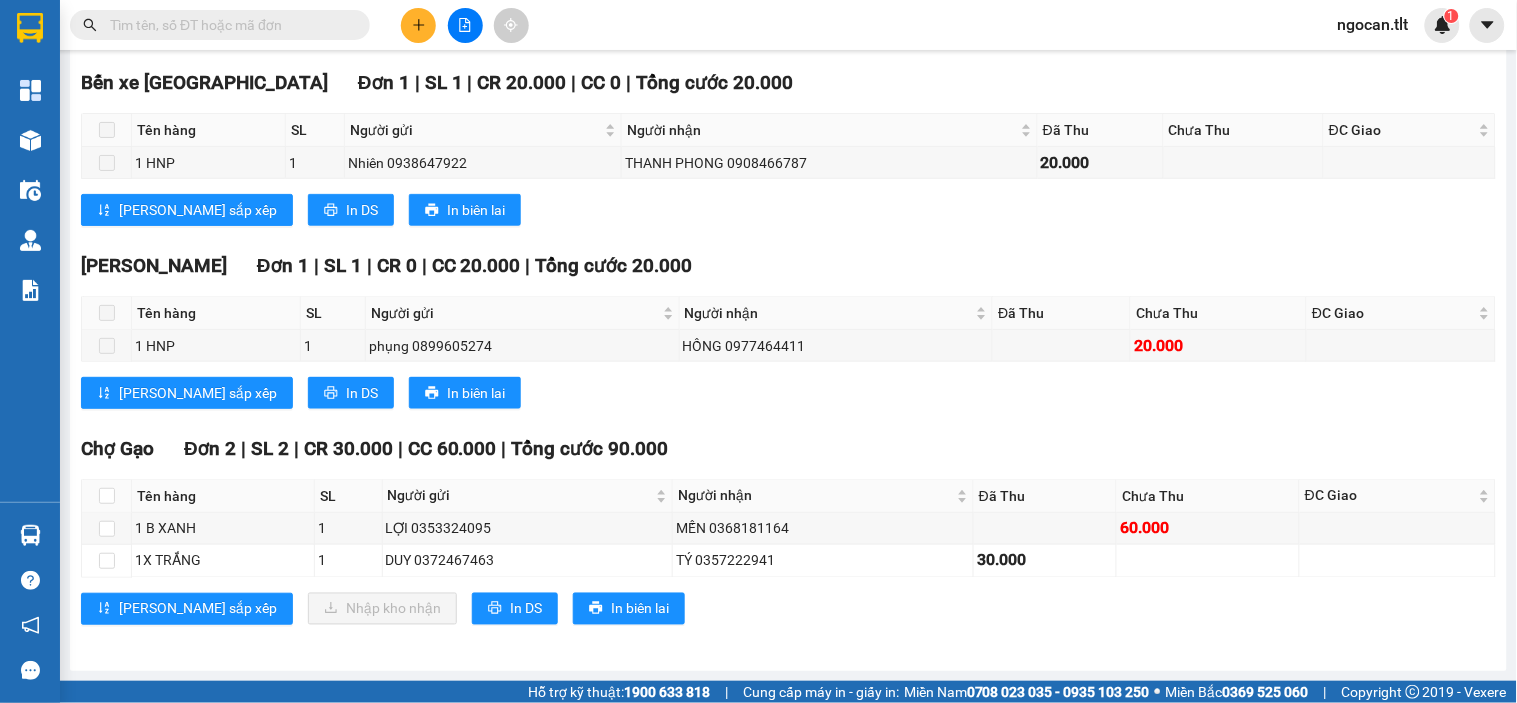 click at bounding box center [107, 496] 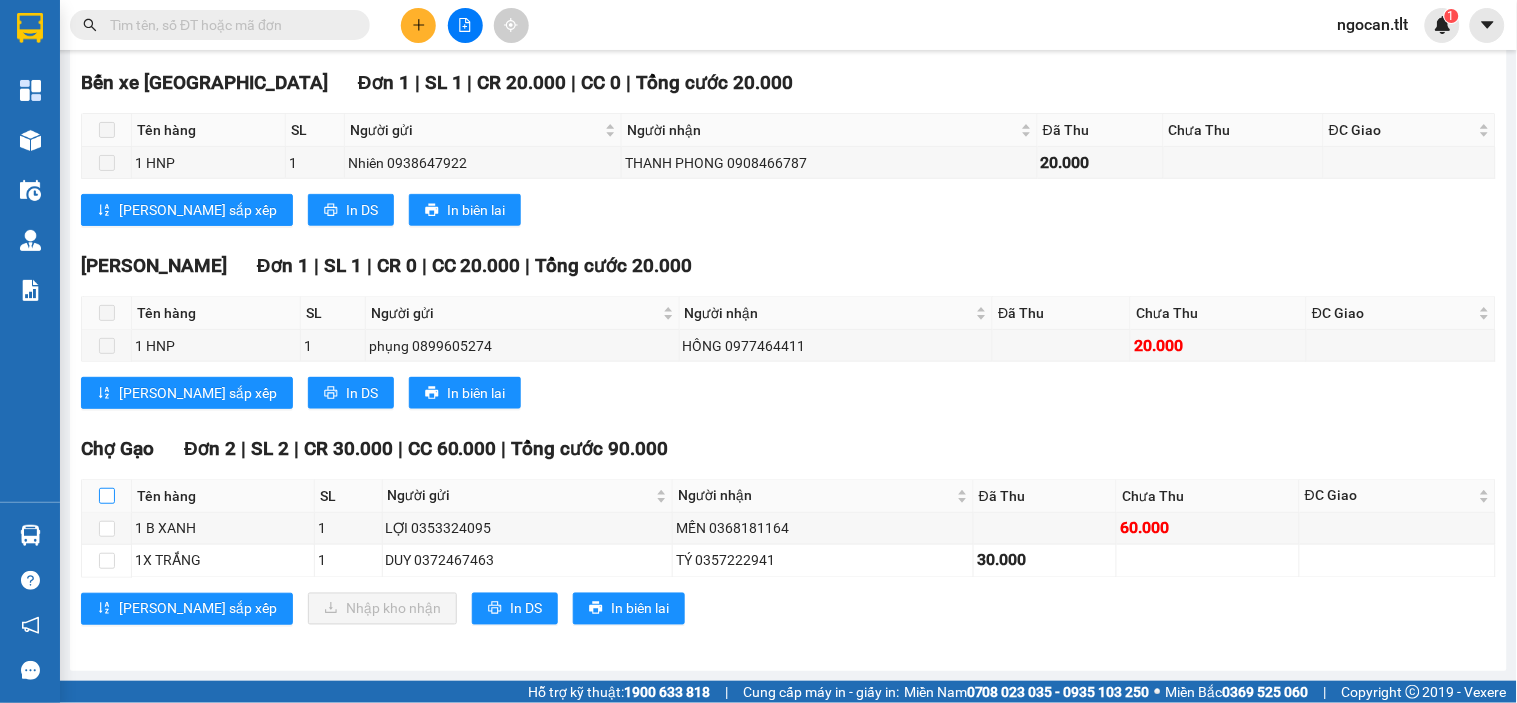 click at bounding box center [107, 496] 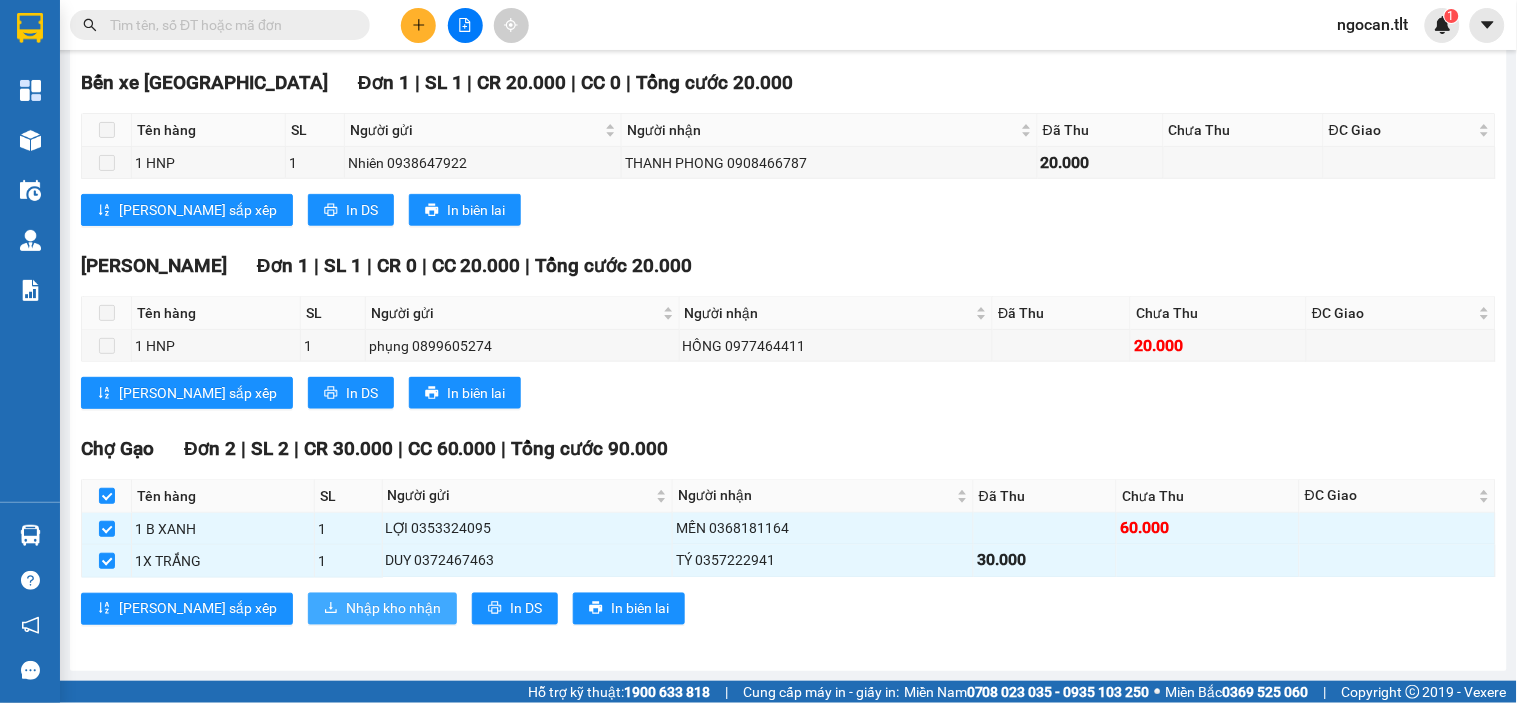 click on "Nhập kho nhận" at bounding box center [382, 609] 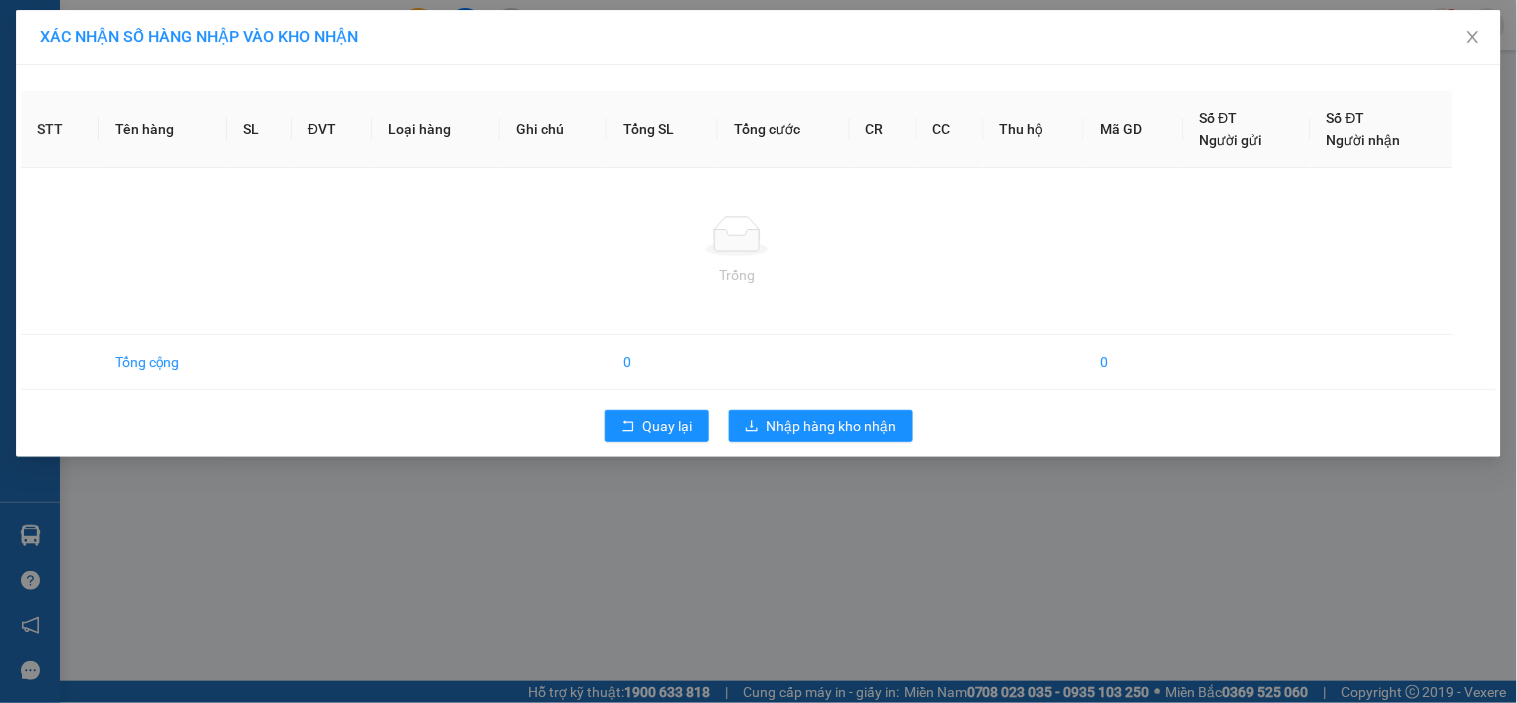 scroll, scrollTop: 0, scrollLeft: 0, axis: both 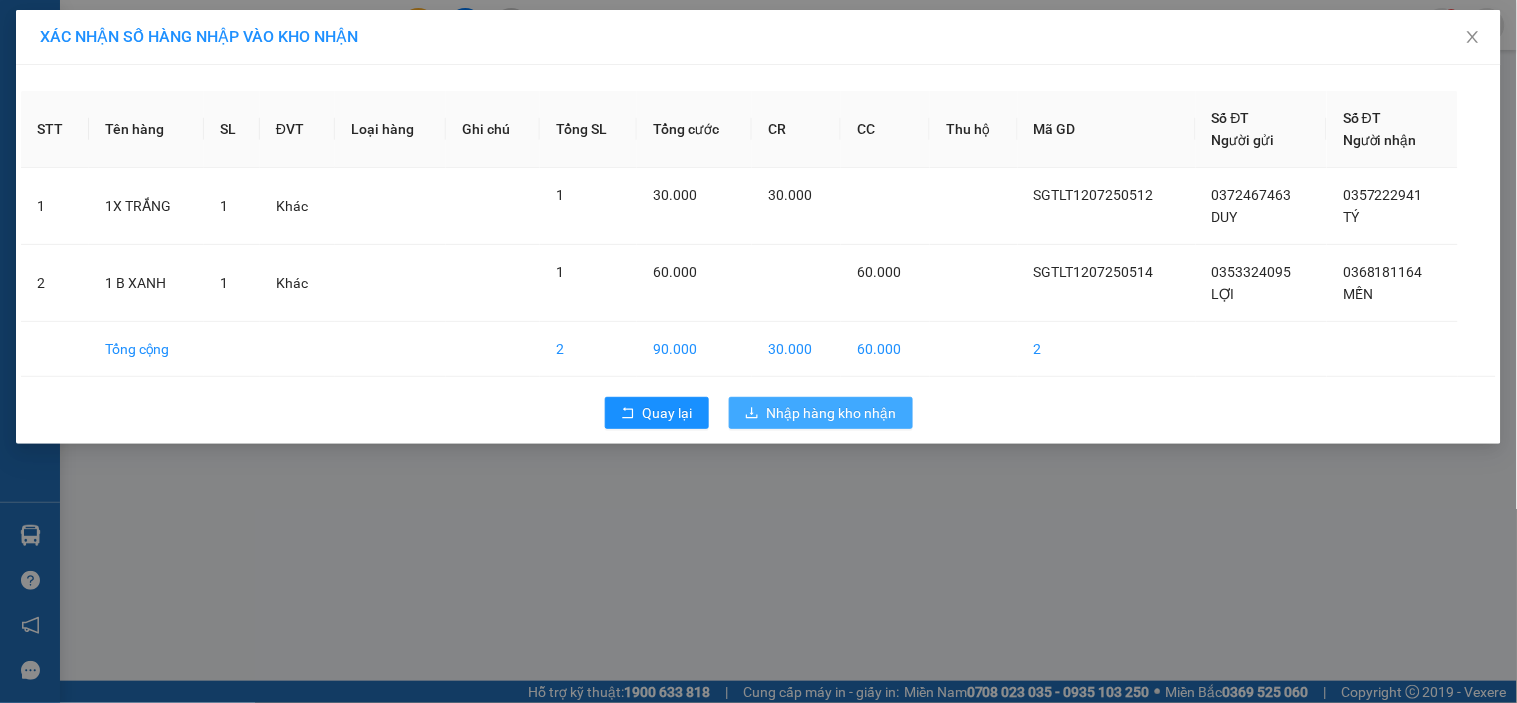 click on "Nhập hàng kho nhận" at bounding box center [832, 413] 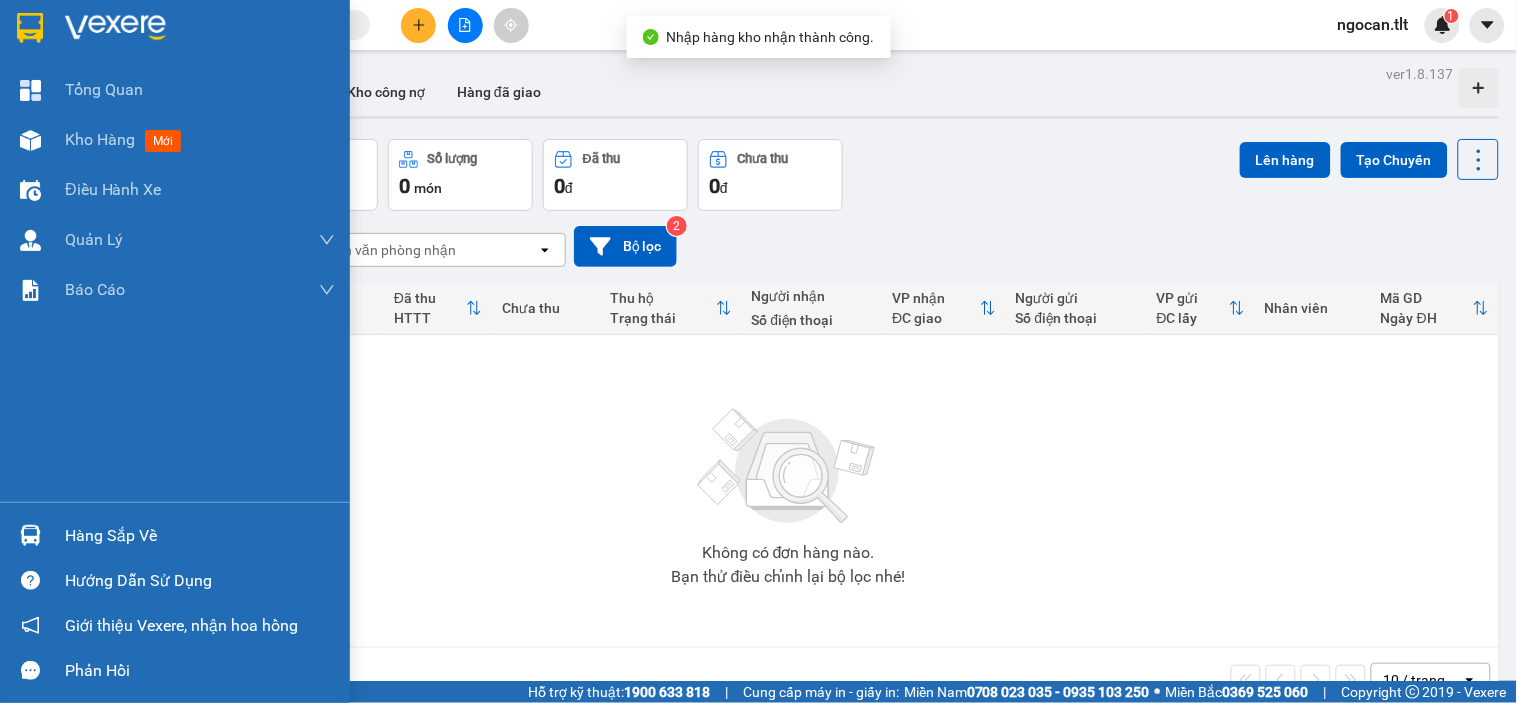 click on "Hàng sắp về" at bounding box center [175, 535] 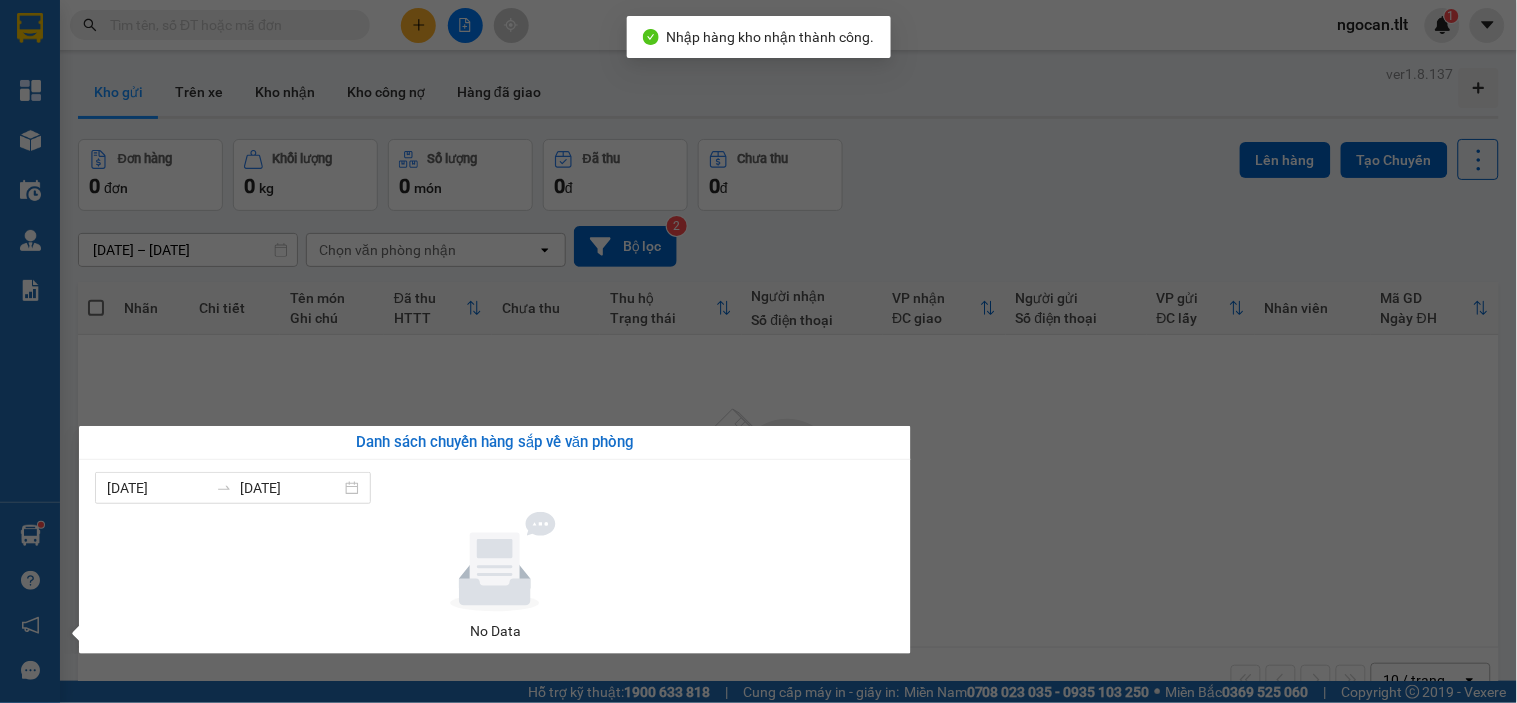 click on "Kết quả tìm kiếm ( 4 )  Bộ lọc  Gửi 3 ngày gần nhất Mã ĐH Trạng thái Món hàng Thu hộ Tổng cước Chưa cước Nhãn Người gửi VP Gửi Người nhận VP Nhận CGTLT1207250047 16:56 - 12/07 VP Nhận   63B-015.38 19:33 - 12/07 1B TRẮNG SL:  1 25.000 0962578708 LIỄU Chợ Gạo 0918014060 TUẤN Sài Gòn SGTLT1207250264 13:42 - 12/07 VP Nhận   63H-047.28 17:03 - 12/07 1 TNP SL:  1 30.000 0918014060 TUẤN Sài Gòn 0962578708 LIỄU Chợ Gạo SGTLT1007250384 15:54 - 10/07 VP Nhận   63F-002.12 18:57 - 10/07 1K ĐEN SL:  1 40.000 40.000 0906314060 TÀI Sài Gòn 0914918540 TÚ Bến xe Tiền Giang BXTG1107250142 18:48 - 11/07 Đã giao   12:34 - 12/07 1TNP SL:  1 30.000 0888230399 PHÁT Bến xe Tiền Giang 0907584060 TÚ Sài Gòn 1 ngocan.tlt 1     Tổng Quan     Kho hàng mới     Điều hành xe     Quản Lý Quản lý chuyến Quản lý khách hàng Quản lý giao nhận mới     Báo cáo Báo cáo dòng tiền (Nhân Viên) Hàng sắp về ver  0" at bounding box center [758, 351] 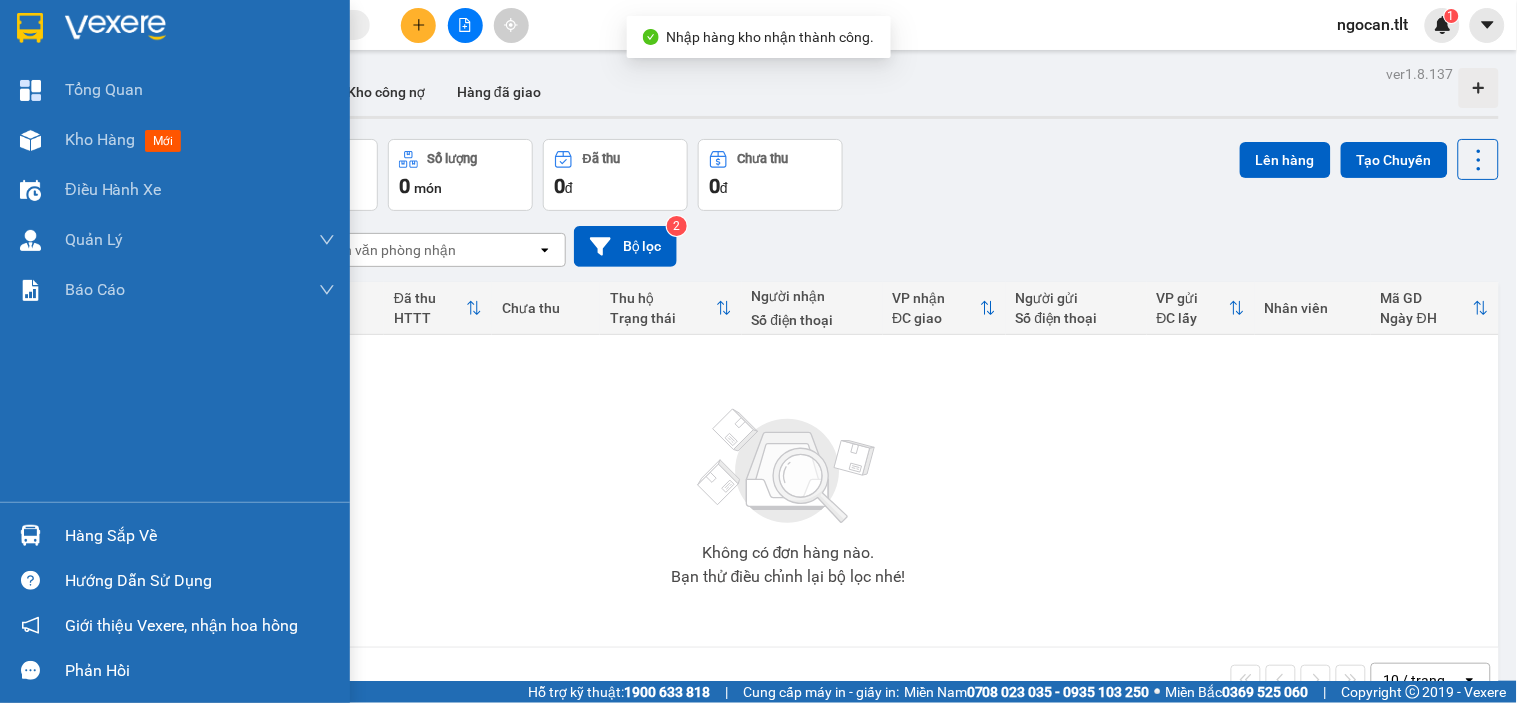 click on "Hàng sắp về" at bounding box center [175, 535] 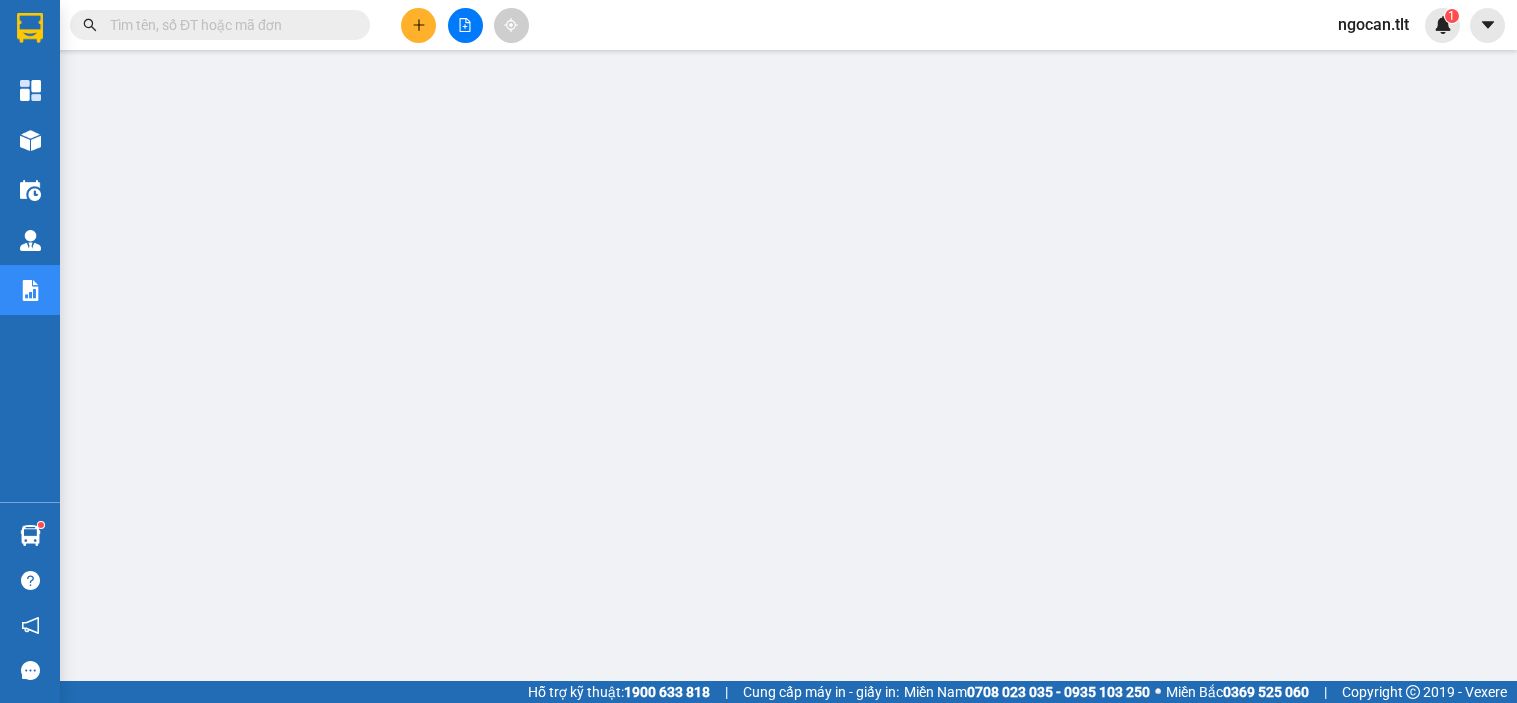 scroll, scrollTop: 0, scrollLeft: 0, axis: both 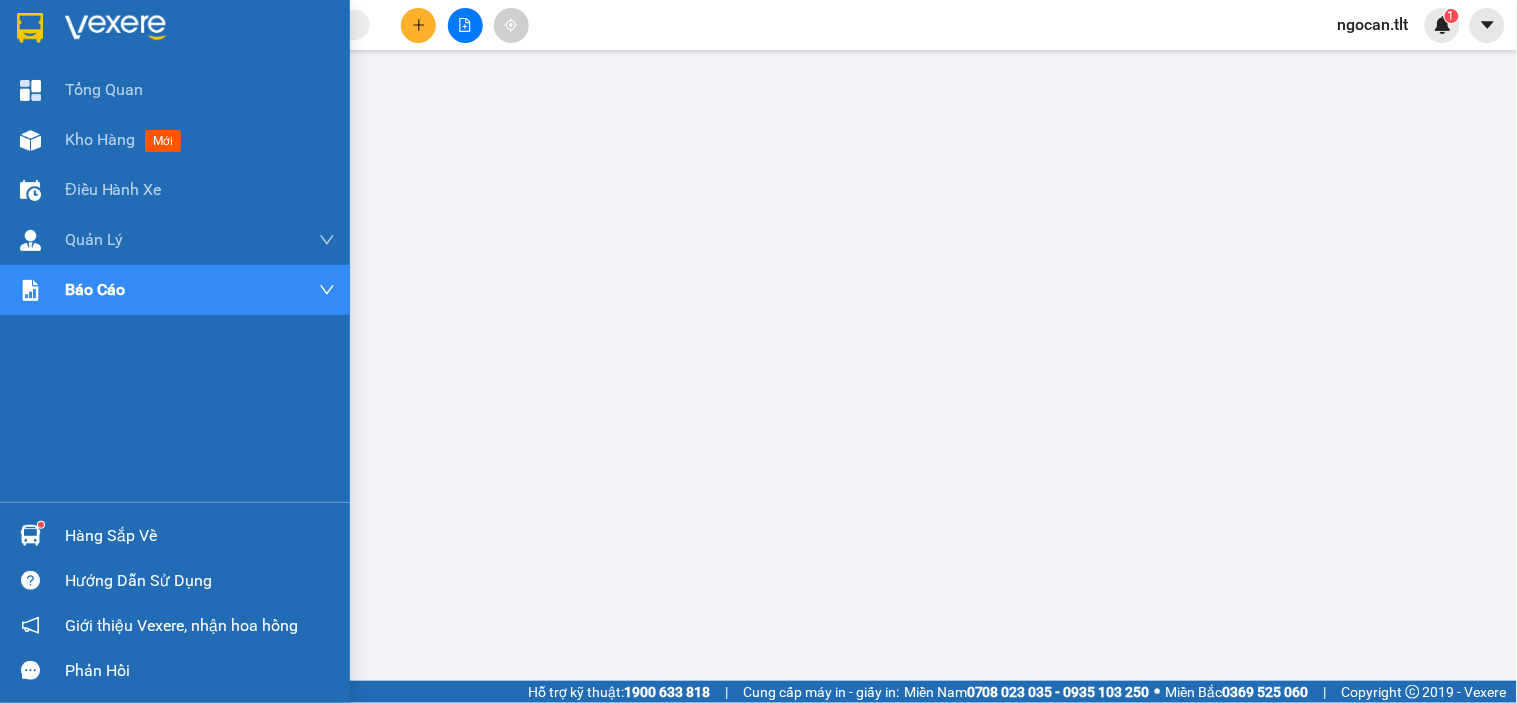 click at bounding box center [175, 32] 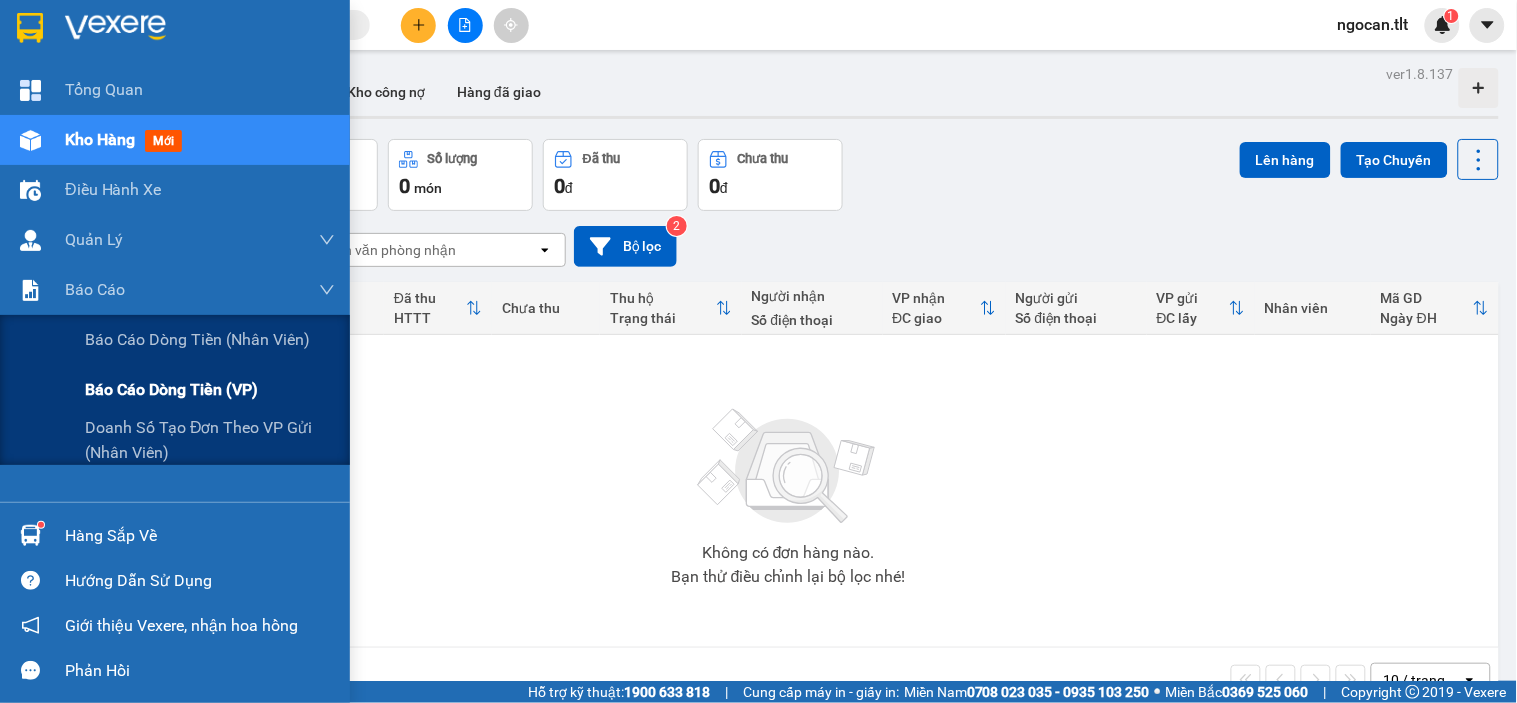 click on "Báo cáo dòng tiền (VP)" at bounding box center [210, 390] 